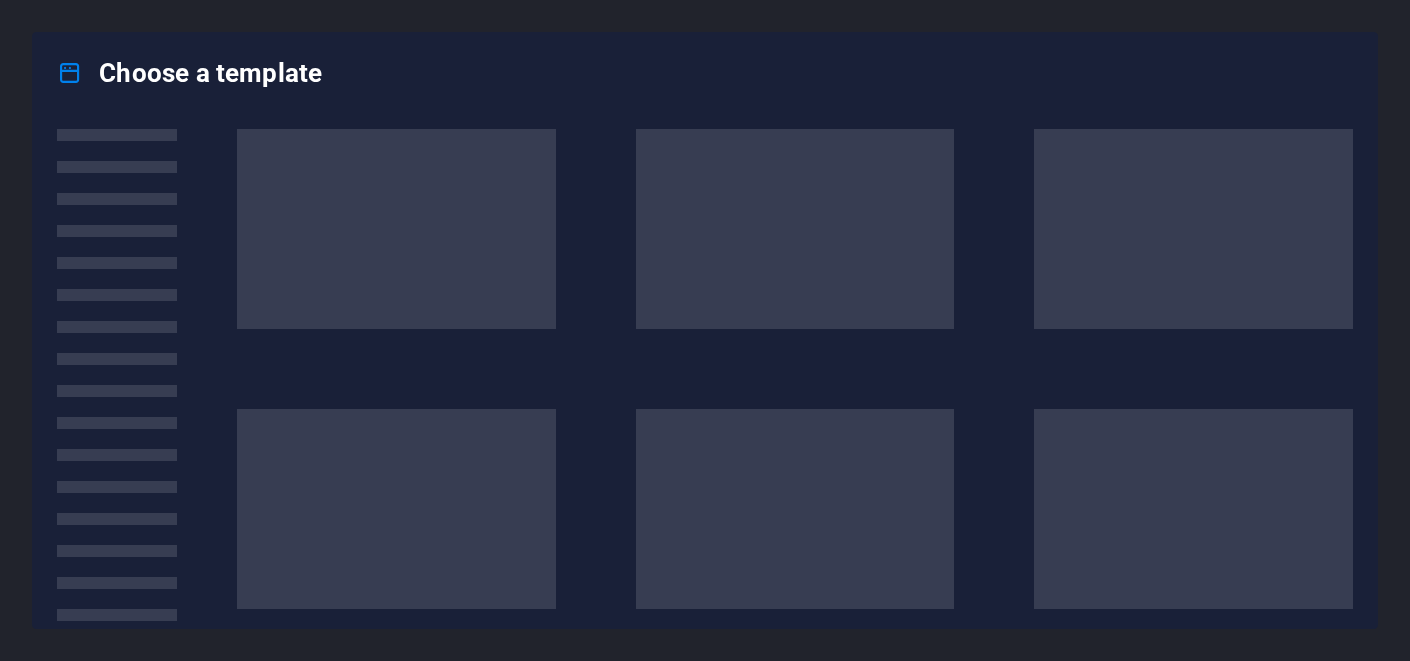 scroll, scrollTop: 0, scrollLeft: 0, axis: both 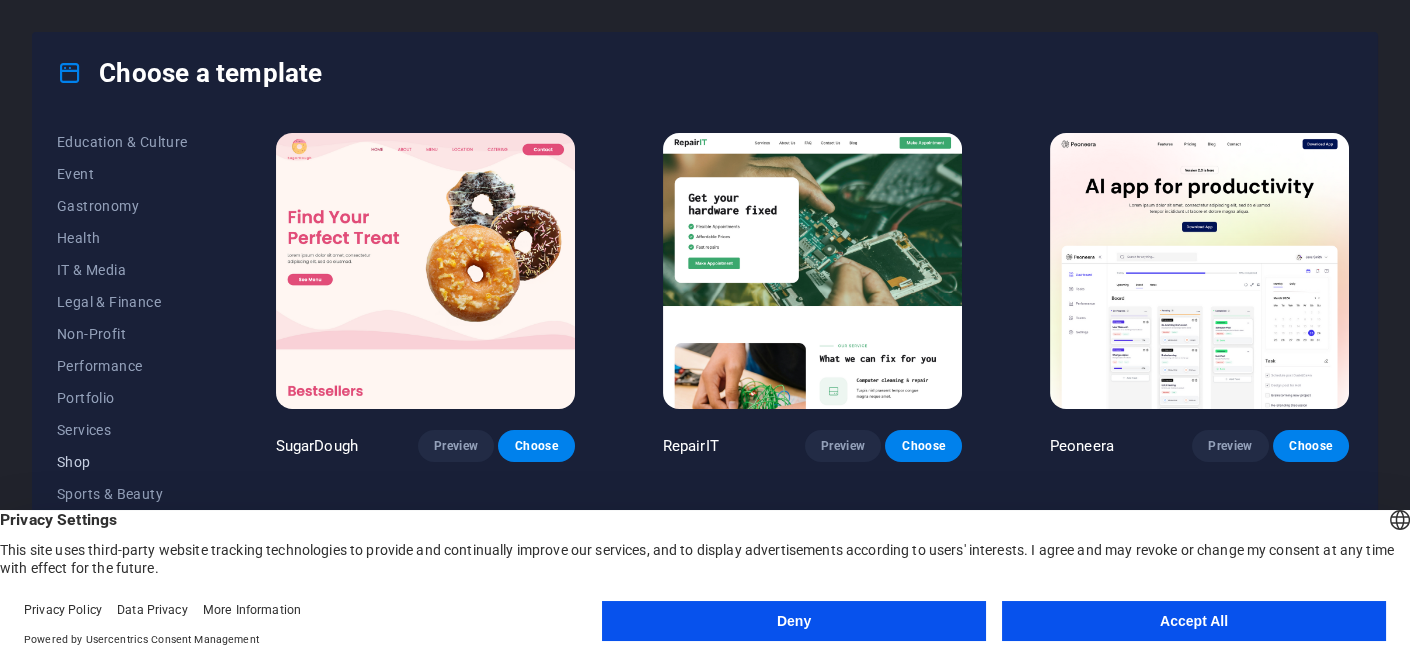 click on "Shop" at bounding box center (122, 462) 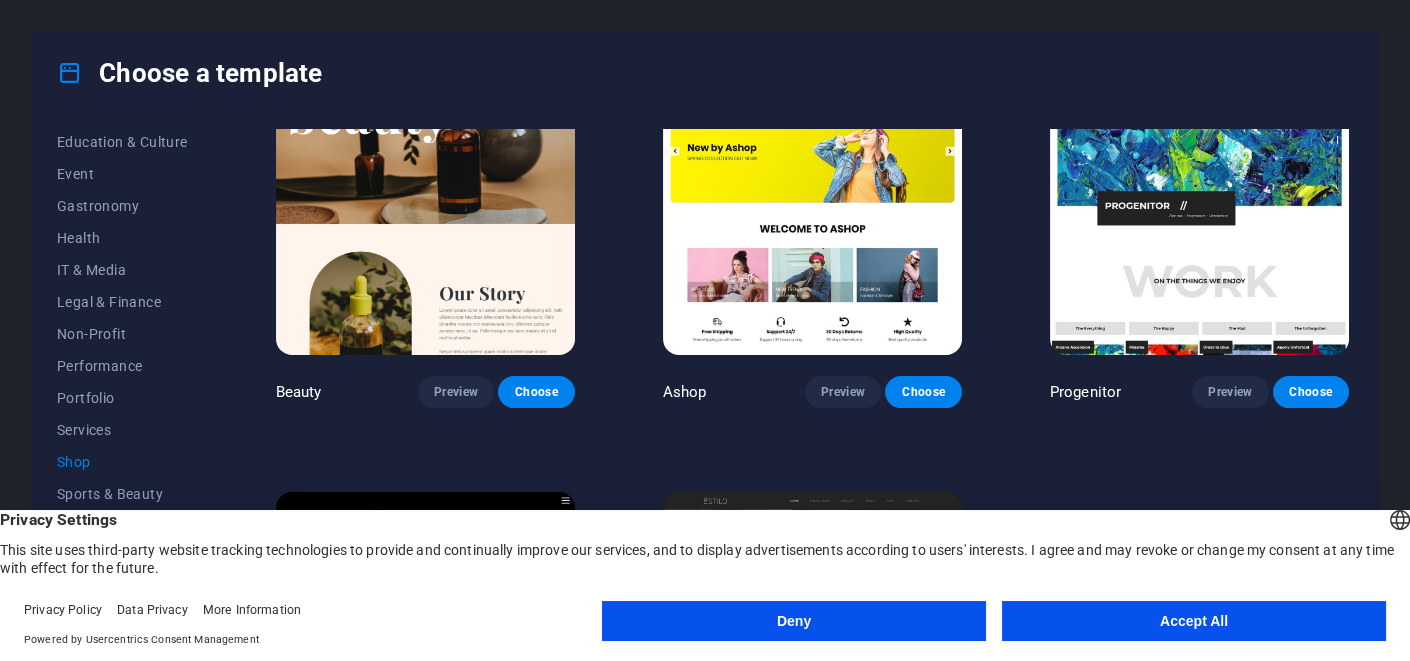 scroll, scrollTop: 1086, scrollLeft: 0, axis: vertical 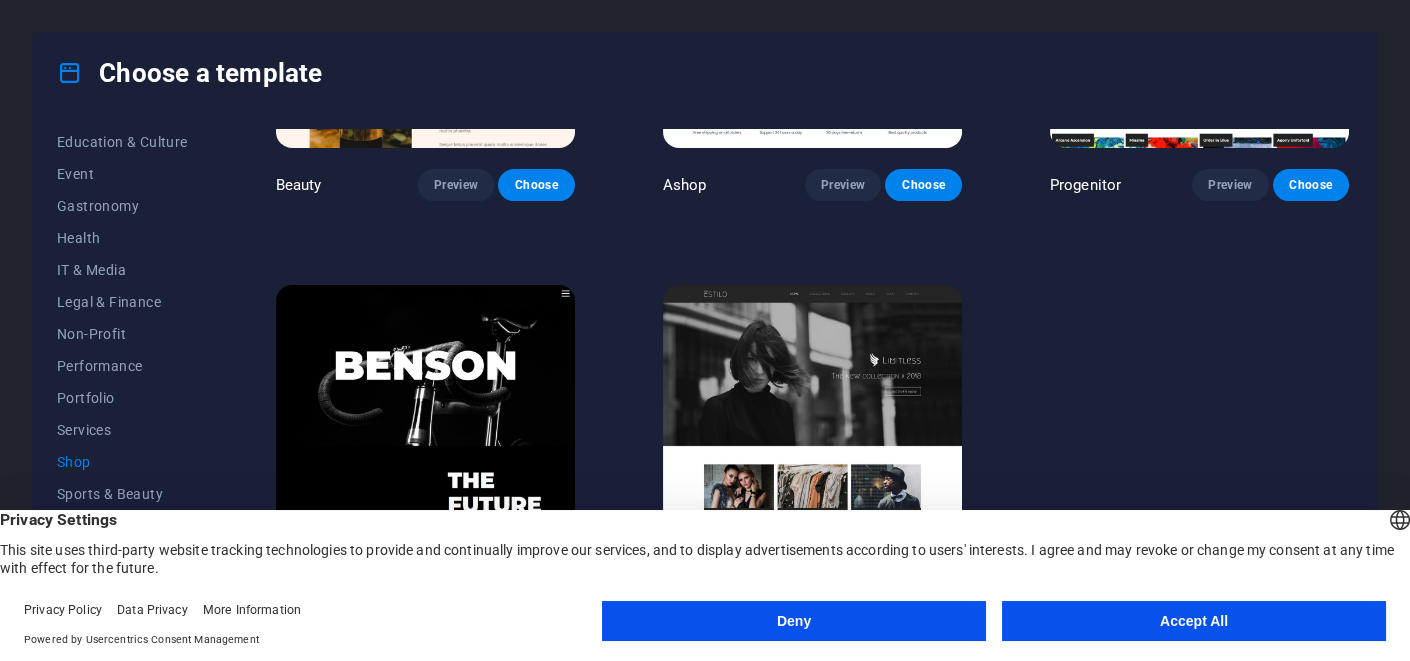 click on "Accept All" at bounding box center [1194, 621] 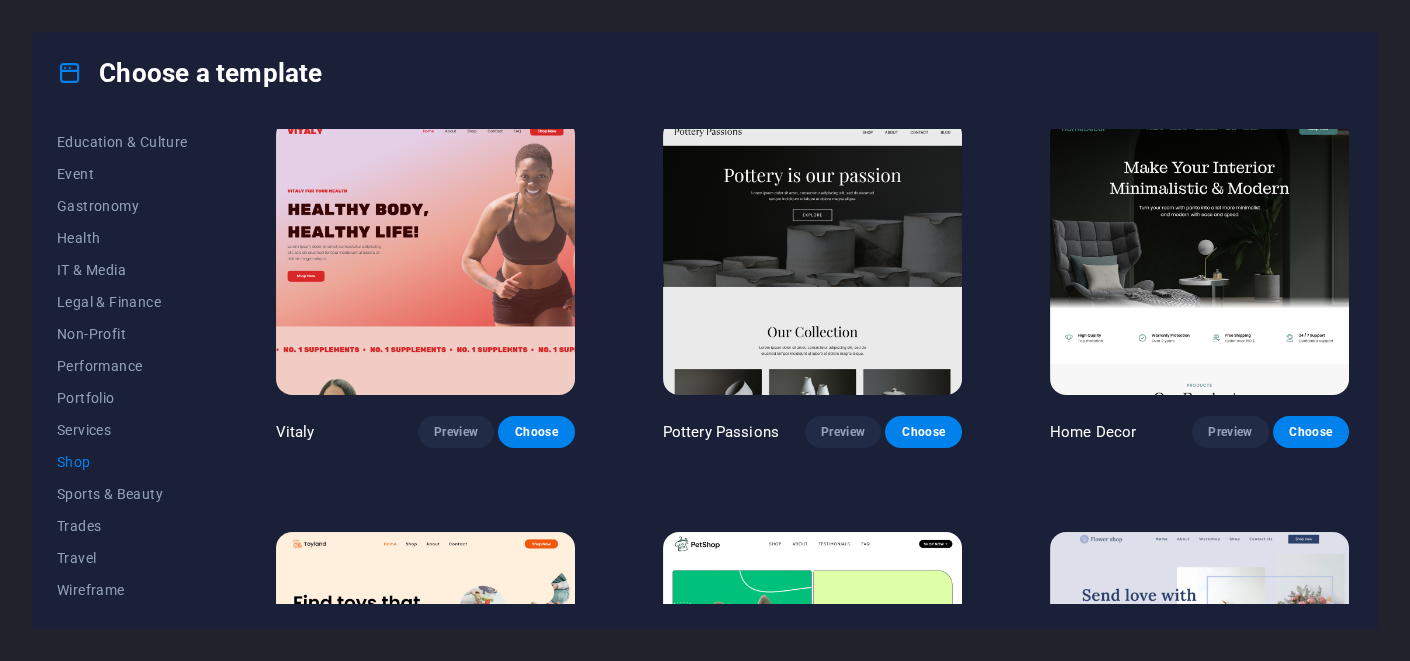 scroll, scrollTop: 0, scrollLeft: 0, axis: both 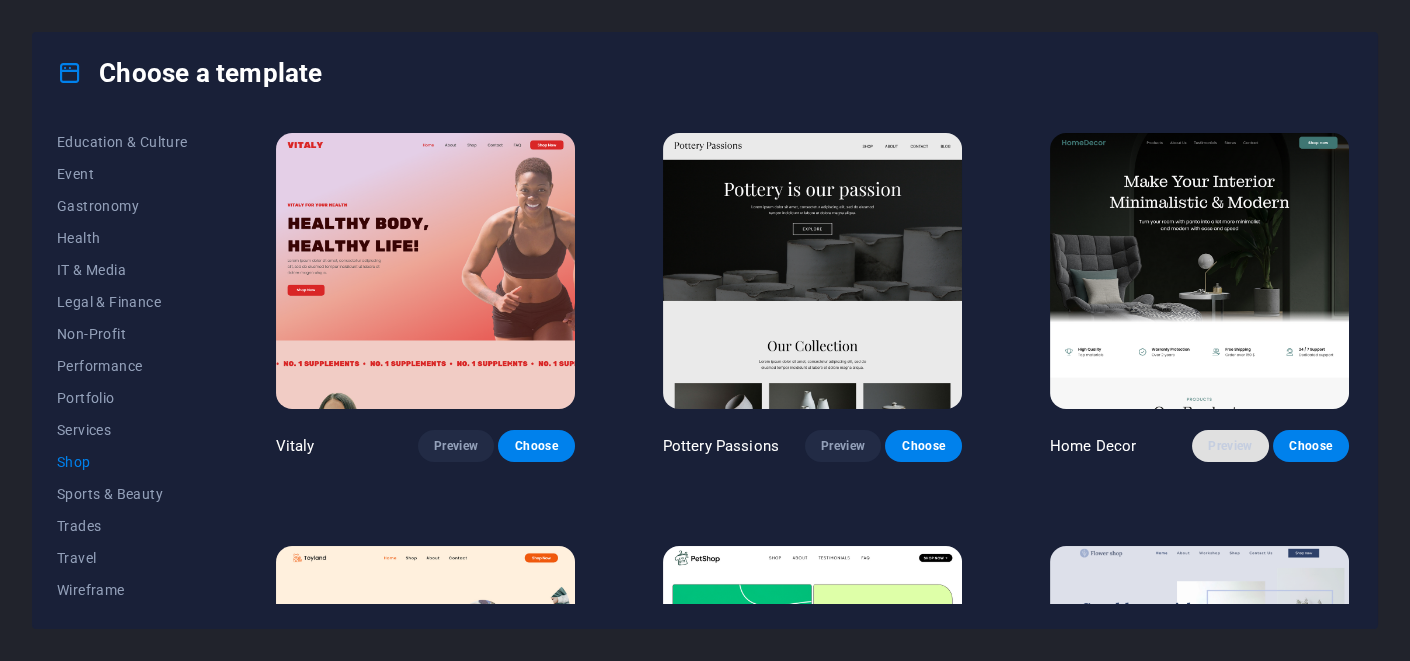 click on "Preview" at bounding box center [1230, 446] 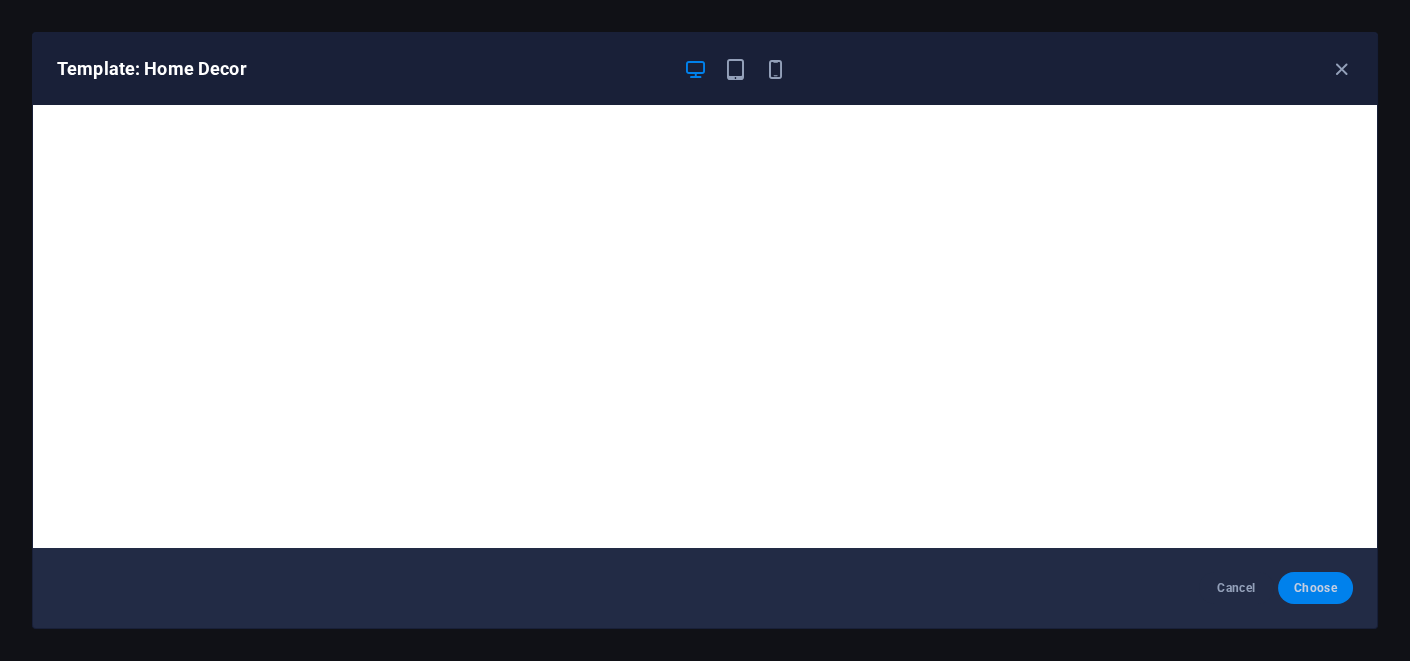 click on "Choose" at bounding box center [1315, 588] 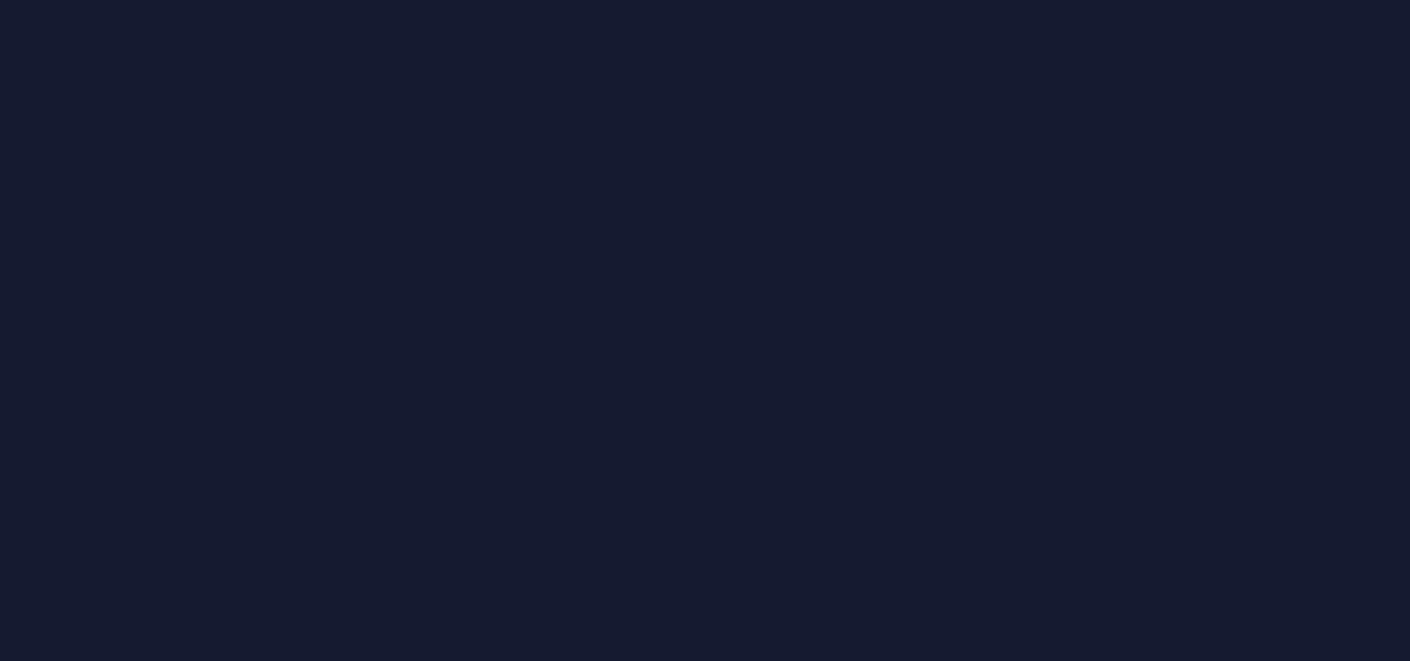 scroll, scrollTop: 0, scrollLeft: 0, axis: both 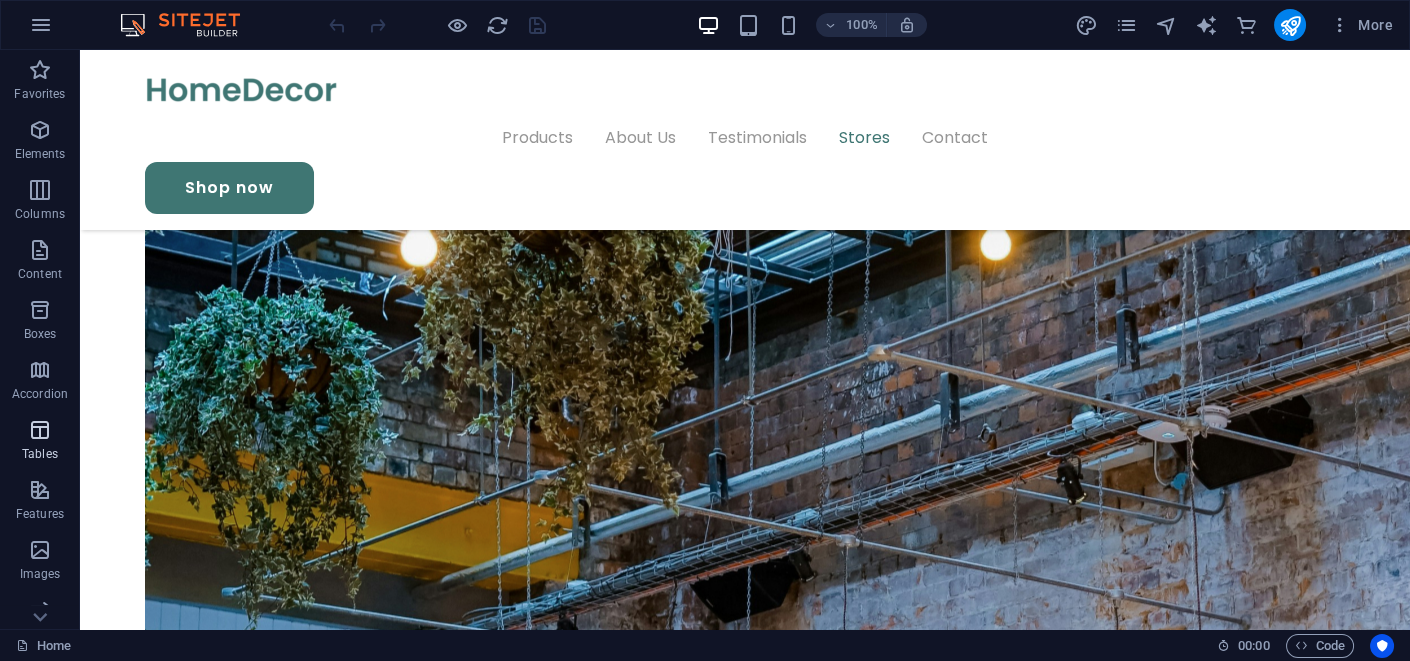 click at bounding box center [40, 430] 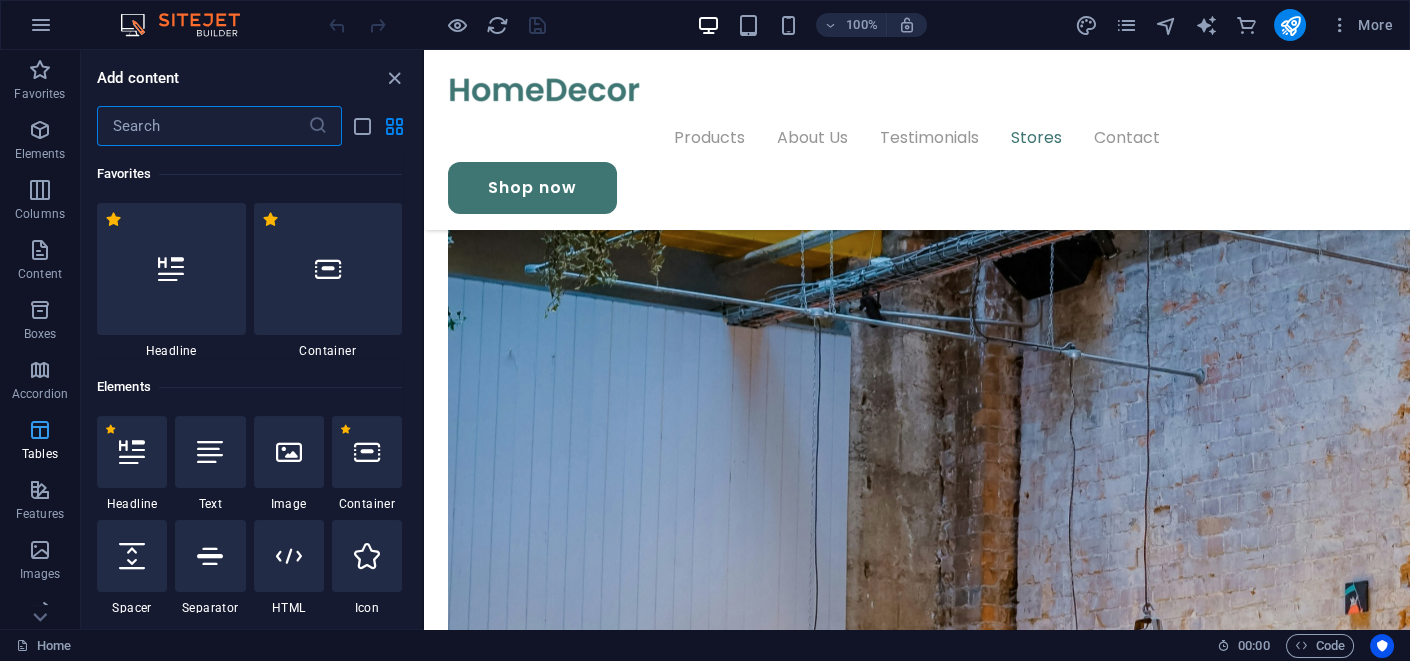 scroll, scrollTop: 4873, scrollLeft: 0, axis: vertical 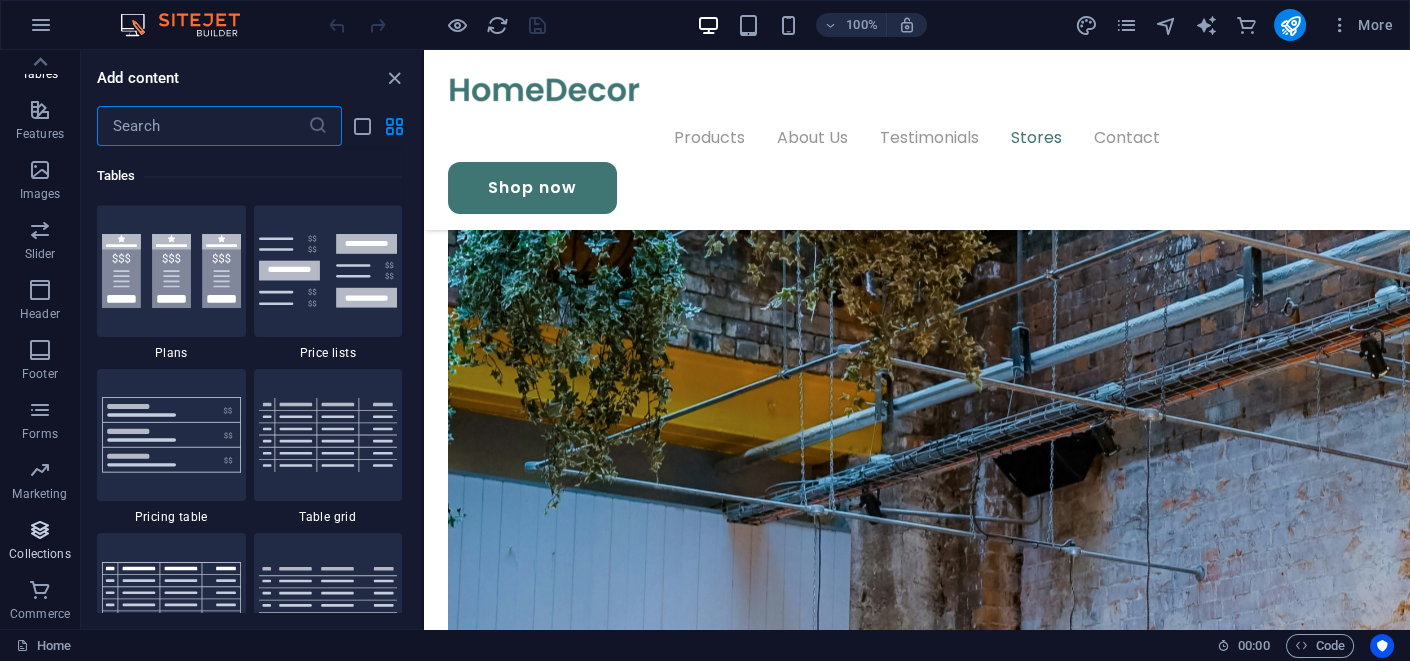 click at bounding box center [40, 530] 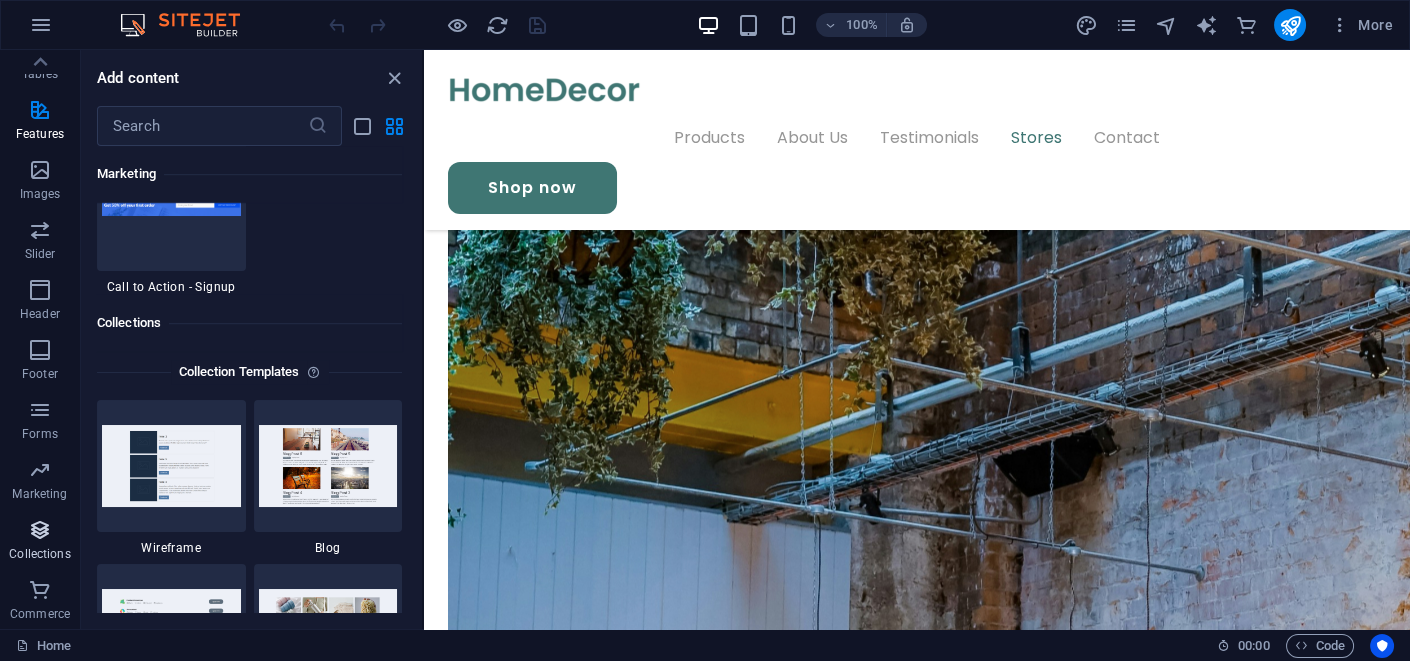 scroll, scrollTop: 18303, scrollLeft: 0, axis: vertical 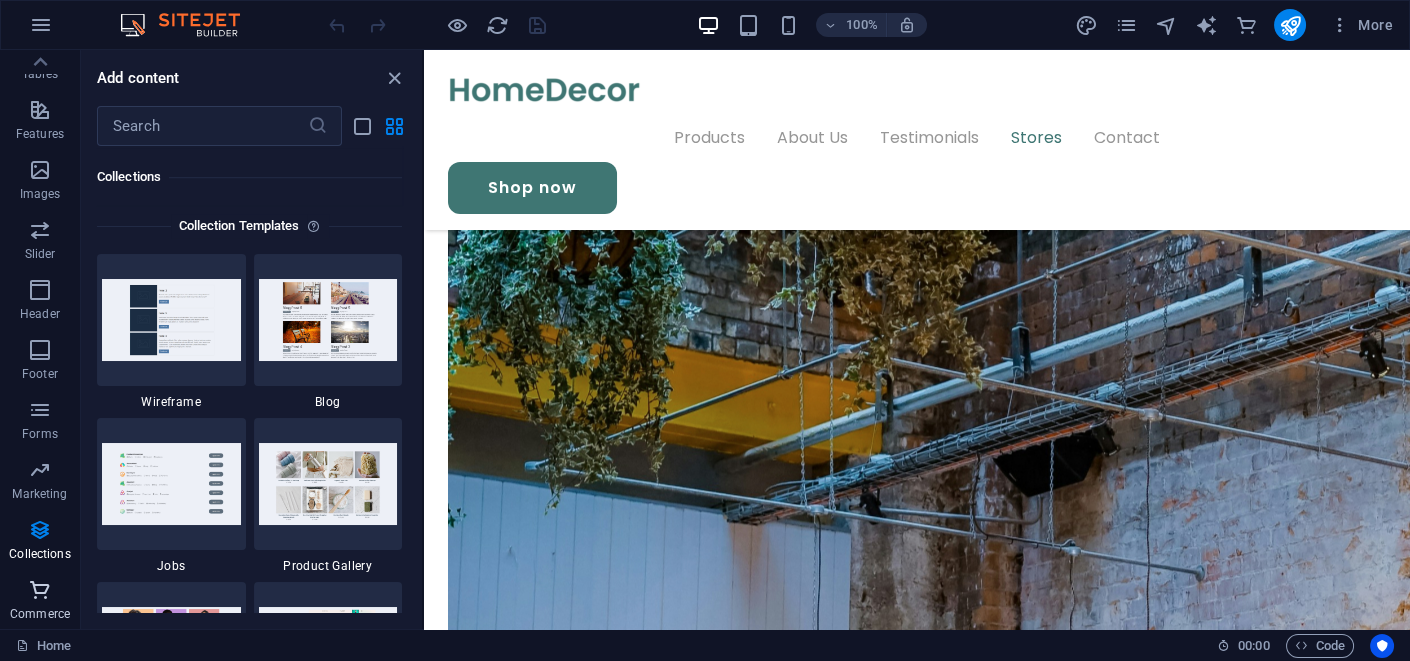 click at bounding box center (40, 590) 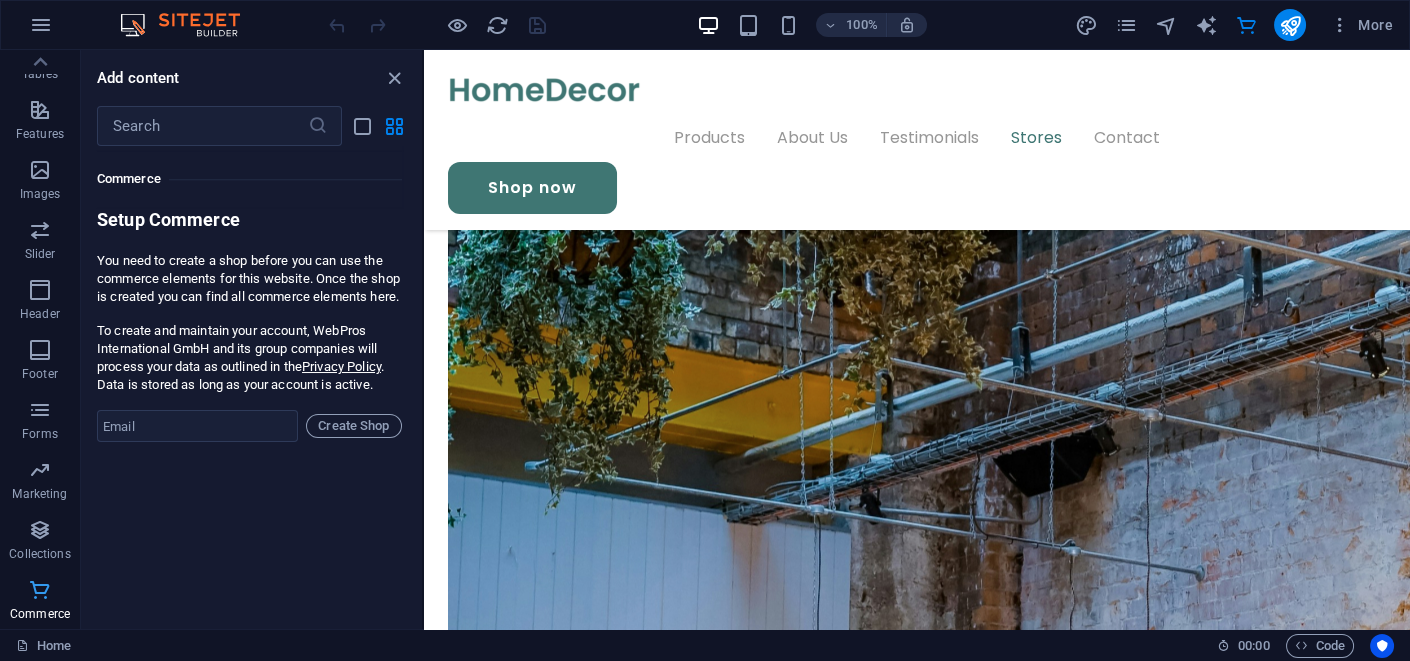 scroll, scrollTop: 19268, scrollLeft: 0, axis: vertical 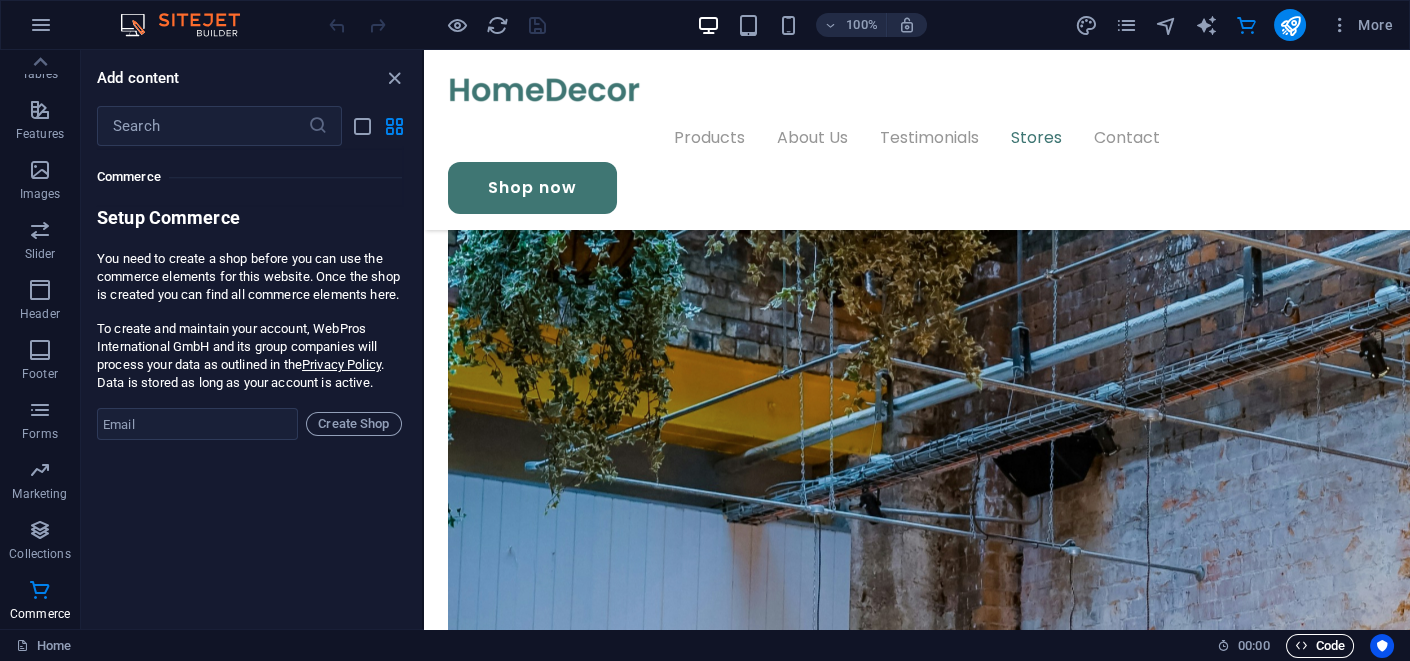 click on "Code" at bounding box center (1320, 646) 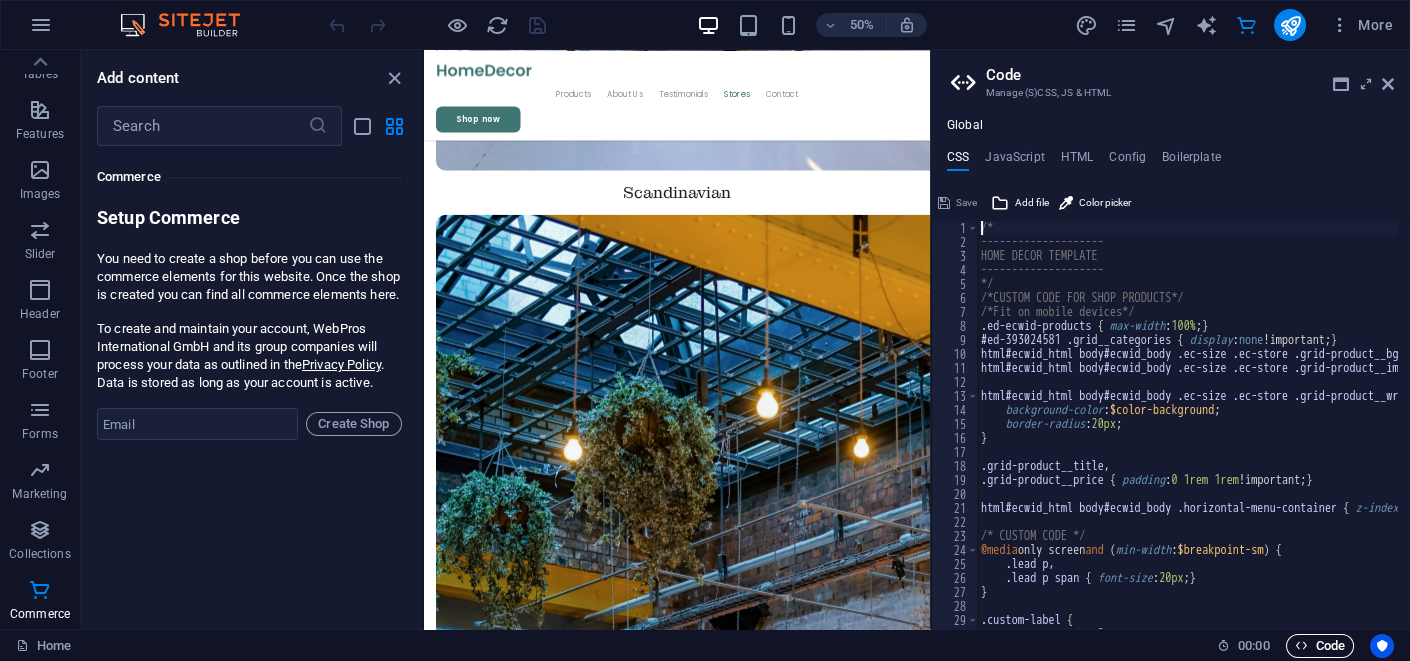 scroll, scrollTop: 5016, scrollLeft: 0, axis: vertical 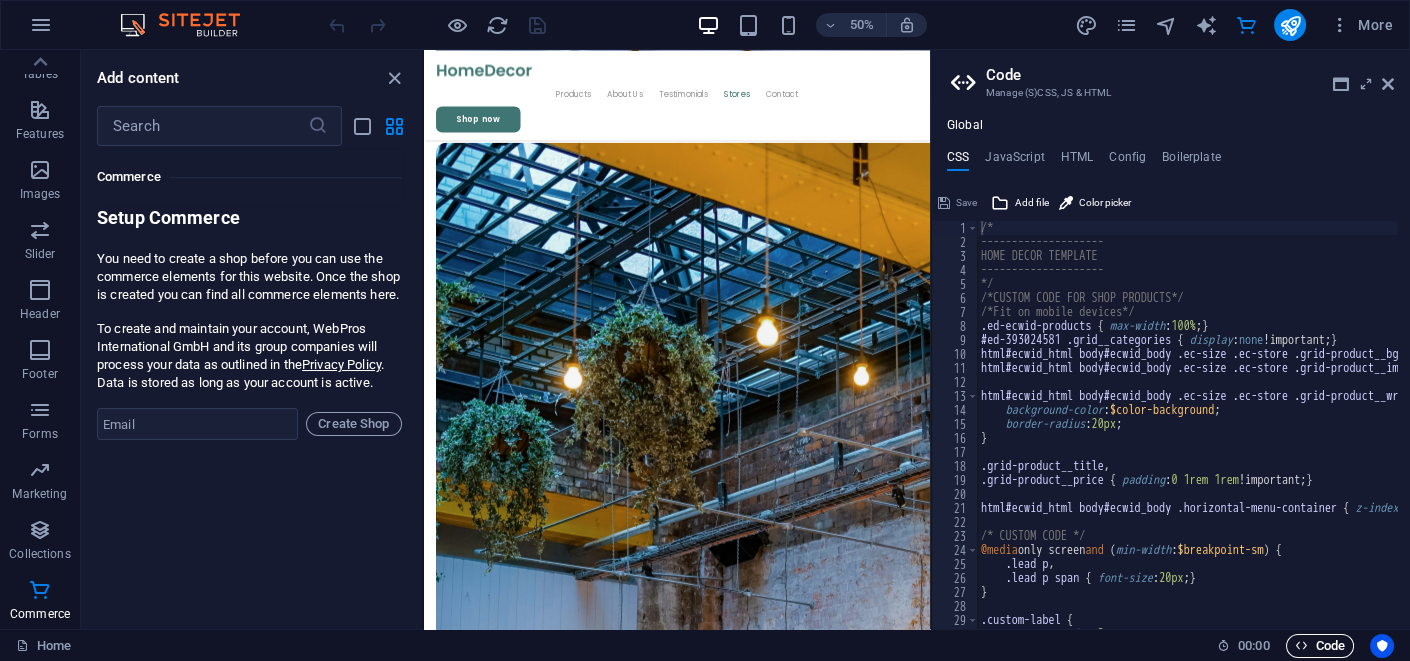 click on "Code" at bounding box center (1320, 646) 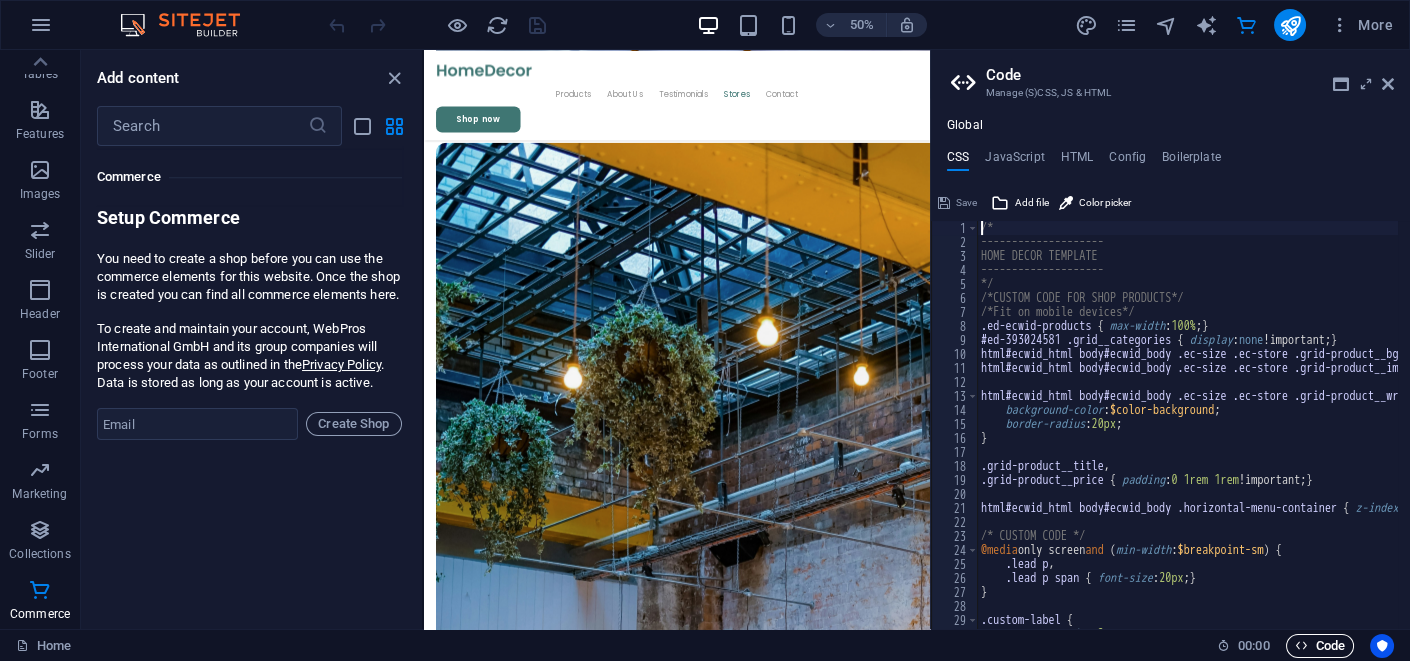 click on "Code" at bounding box center [1320, 646] 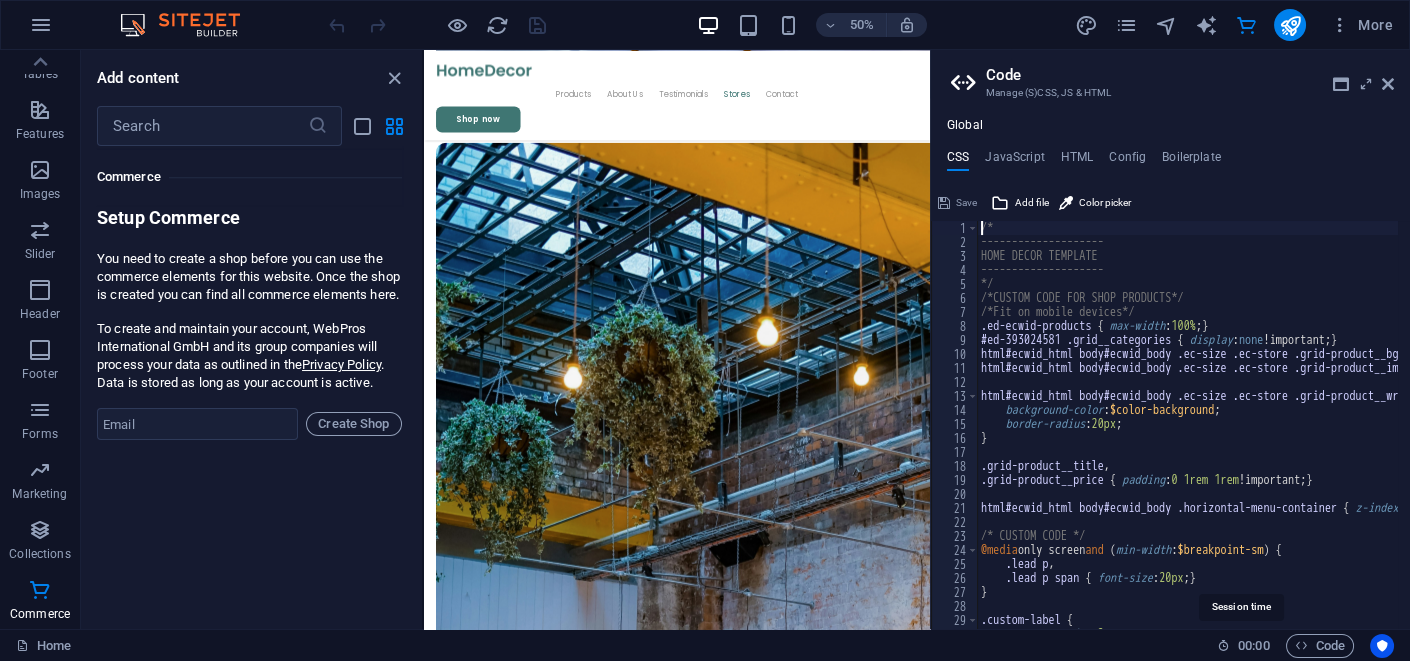 click on "00 : 00" at bounding box center (1253, 646) 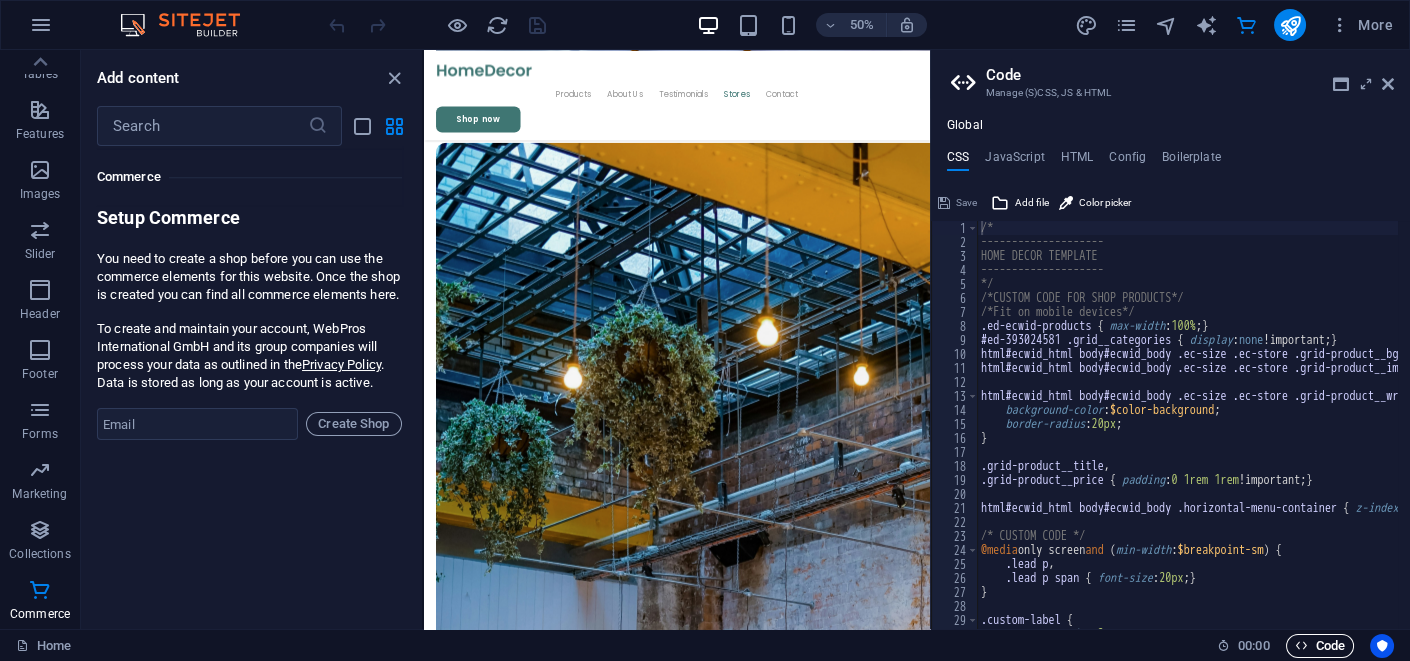 click on "Code" at bounding box center [1320, 646] 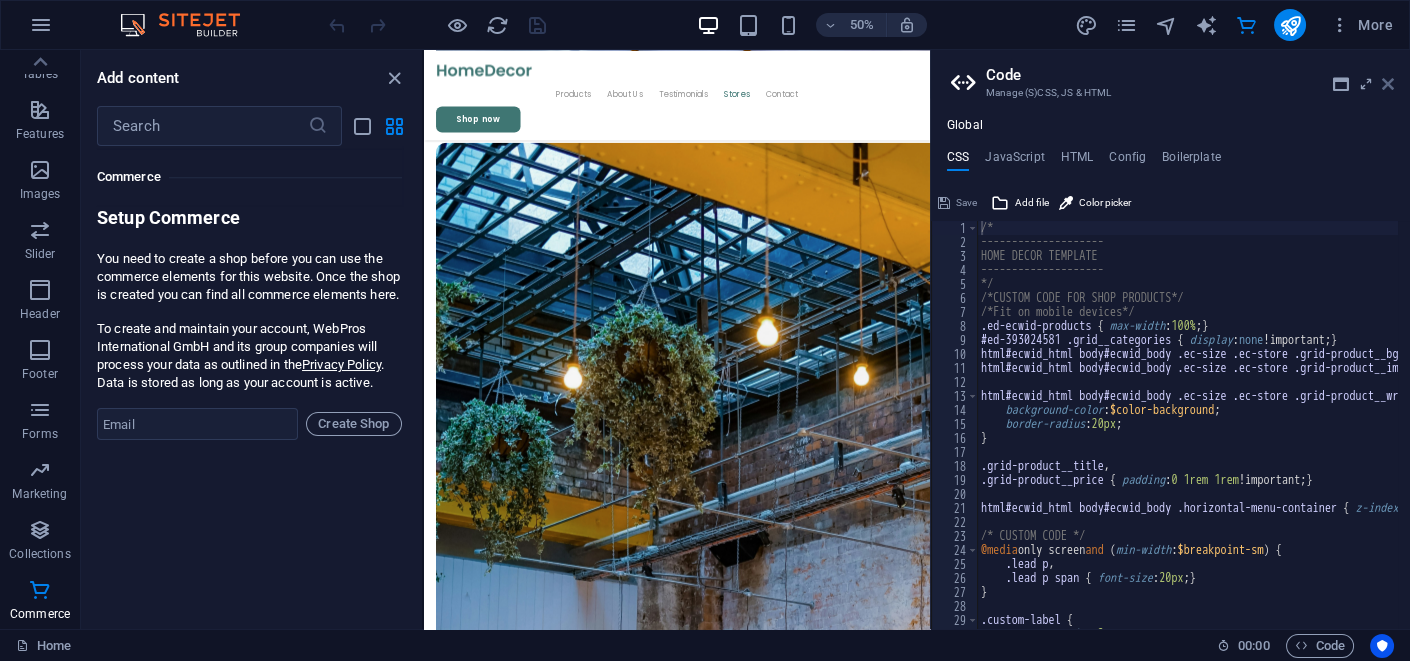 drag, startPoint x: 1384, startPoint y: 79, endPoint x: 951, endPoint y: 40, distance: 434.7528 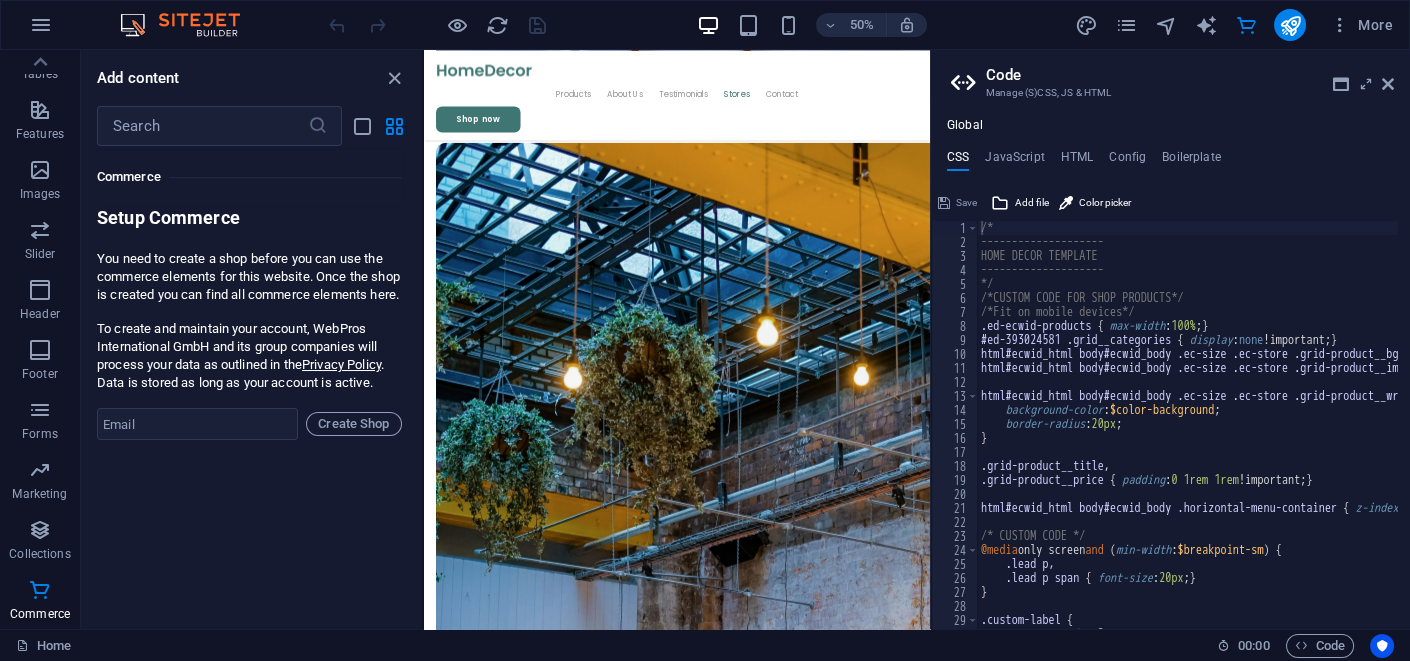 scroll, scrollTop: 4873, scrollLeft: 0, axis: vertical 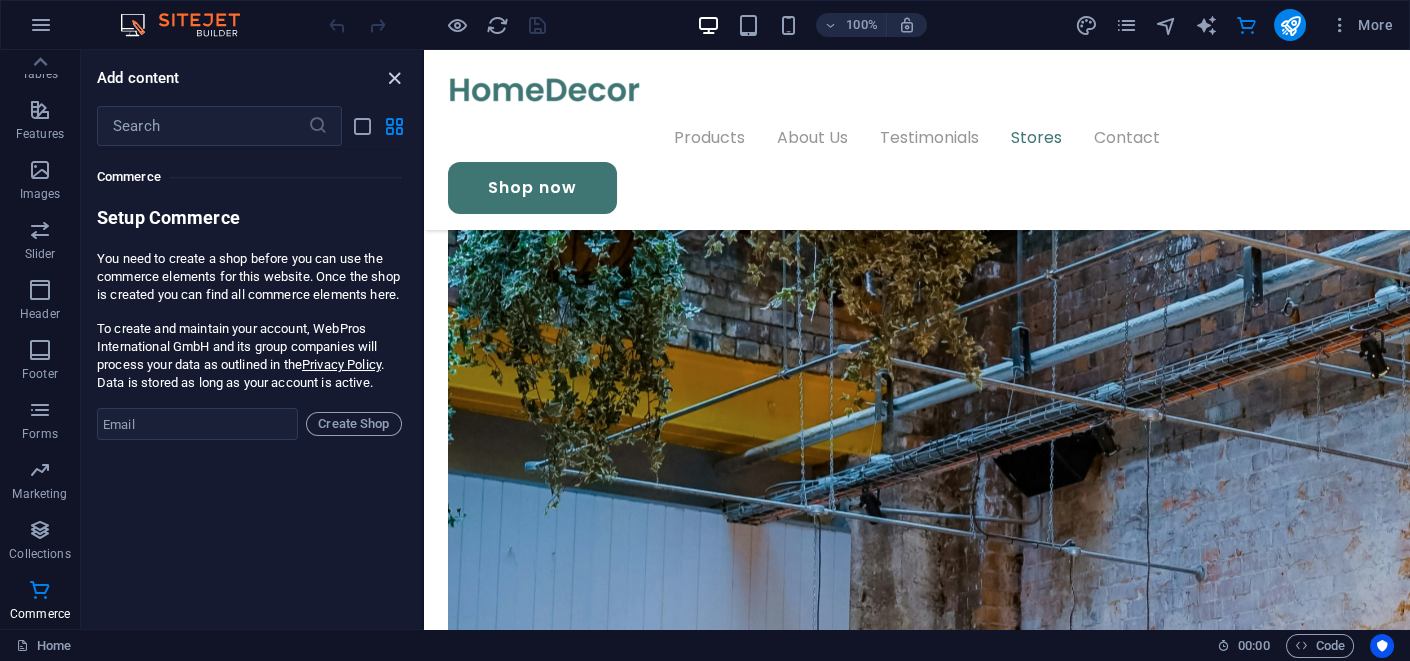 click at bounding box center [394, 78] 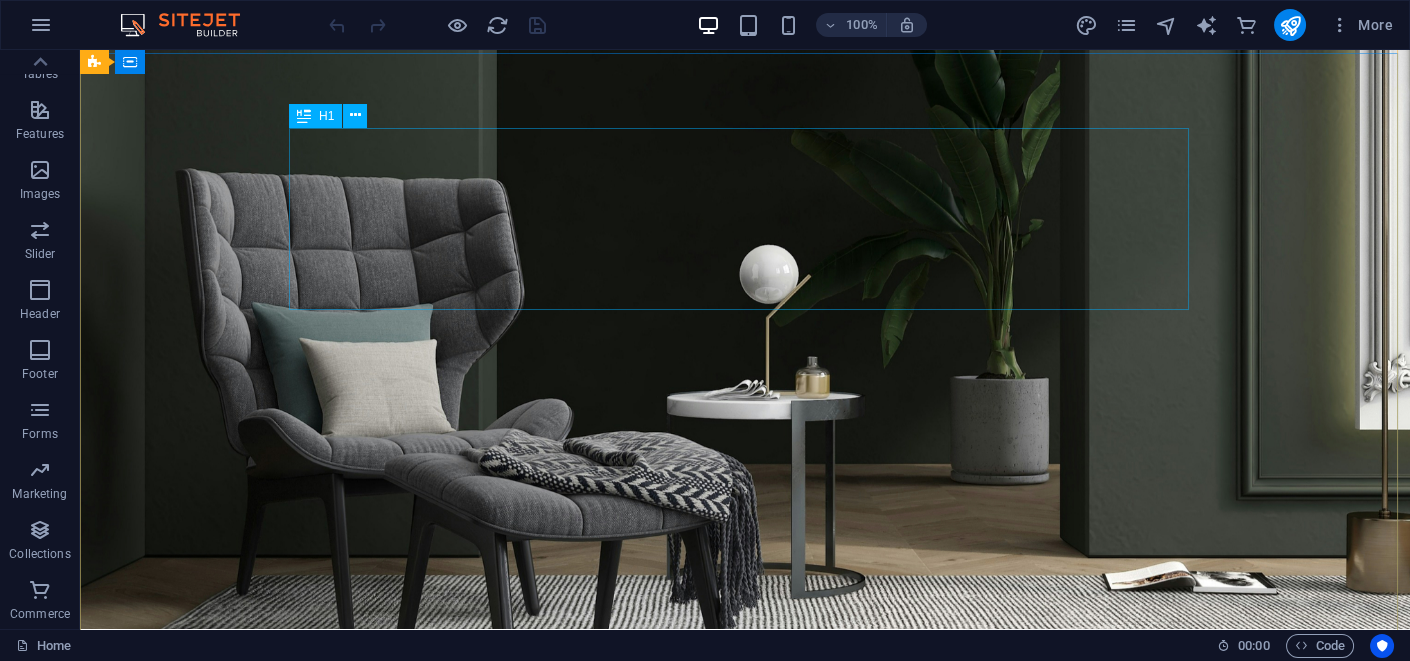 scroll, scrollTop: 0, scrollLeft: 0, axis: both 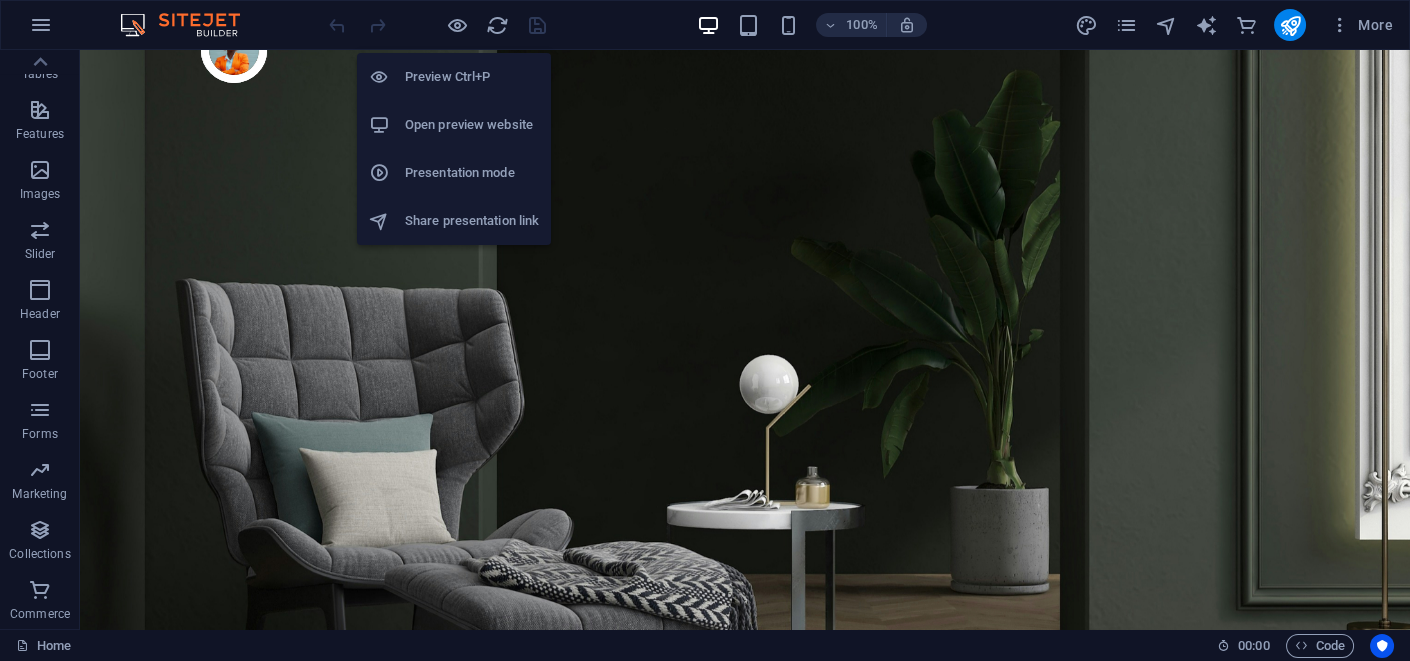 click on "Preview Ctrl+P" at bounding box center (472, 77) 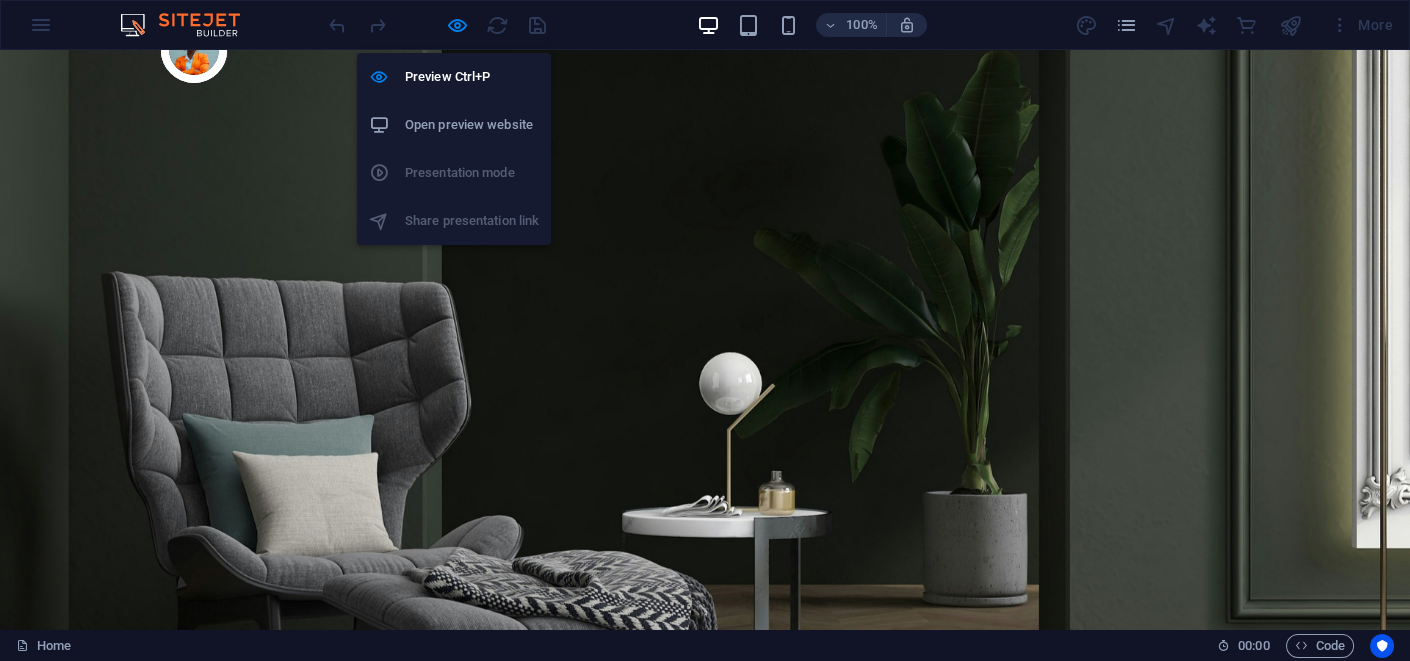 click on "Open preview website" at bounding box center [472, 125] 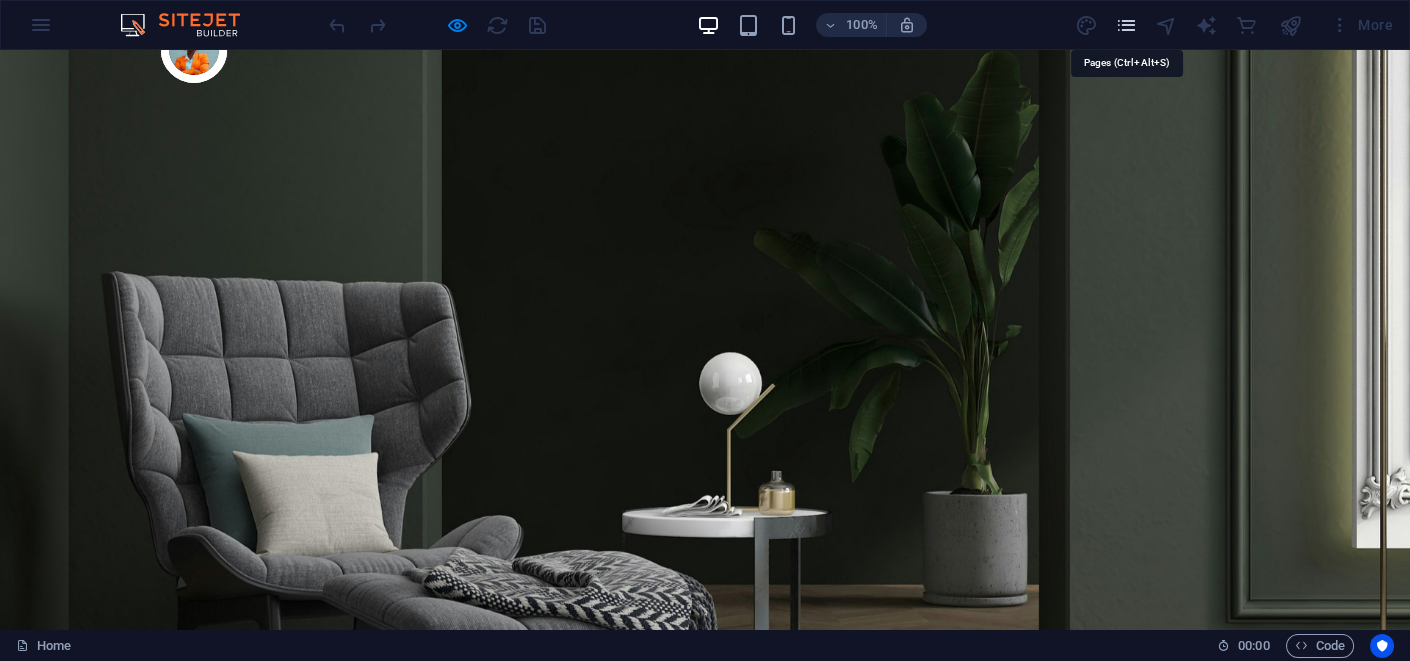 click at bounding box center [1125, 25] 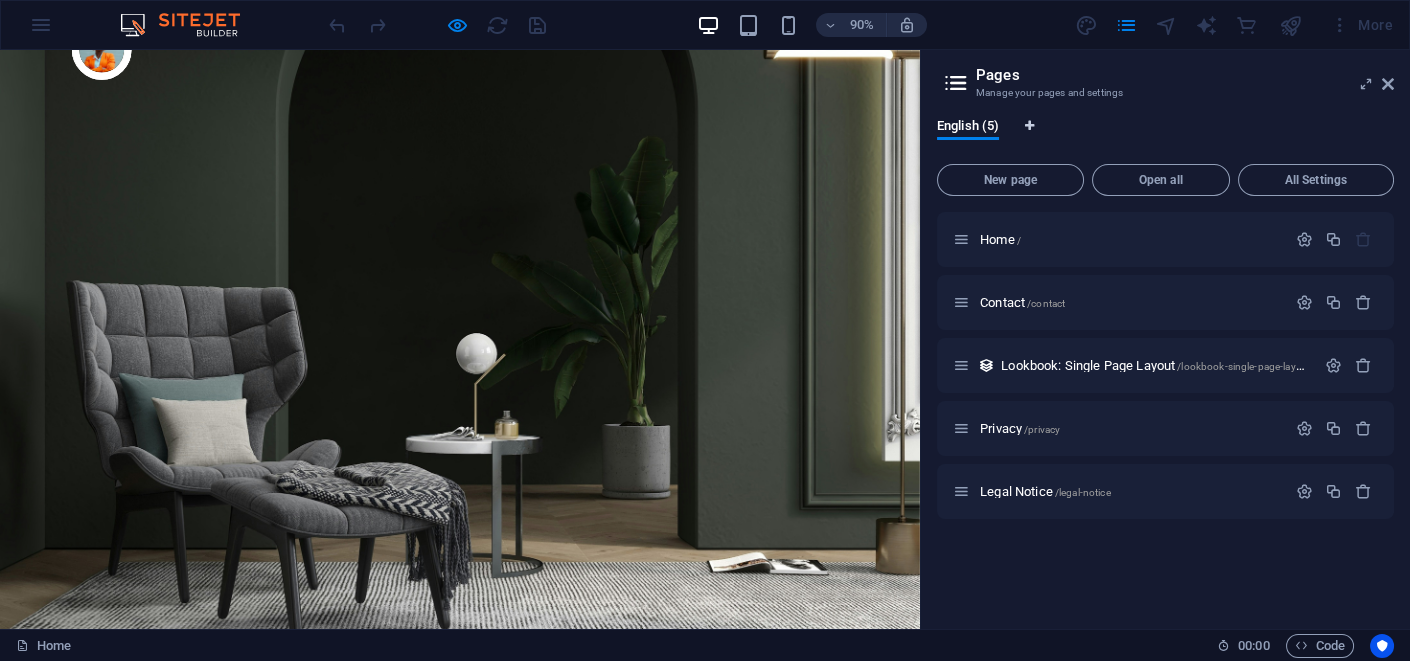 click at bounding box center (1028, 126) 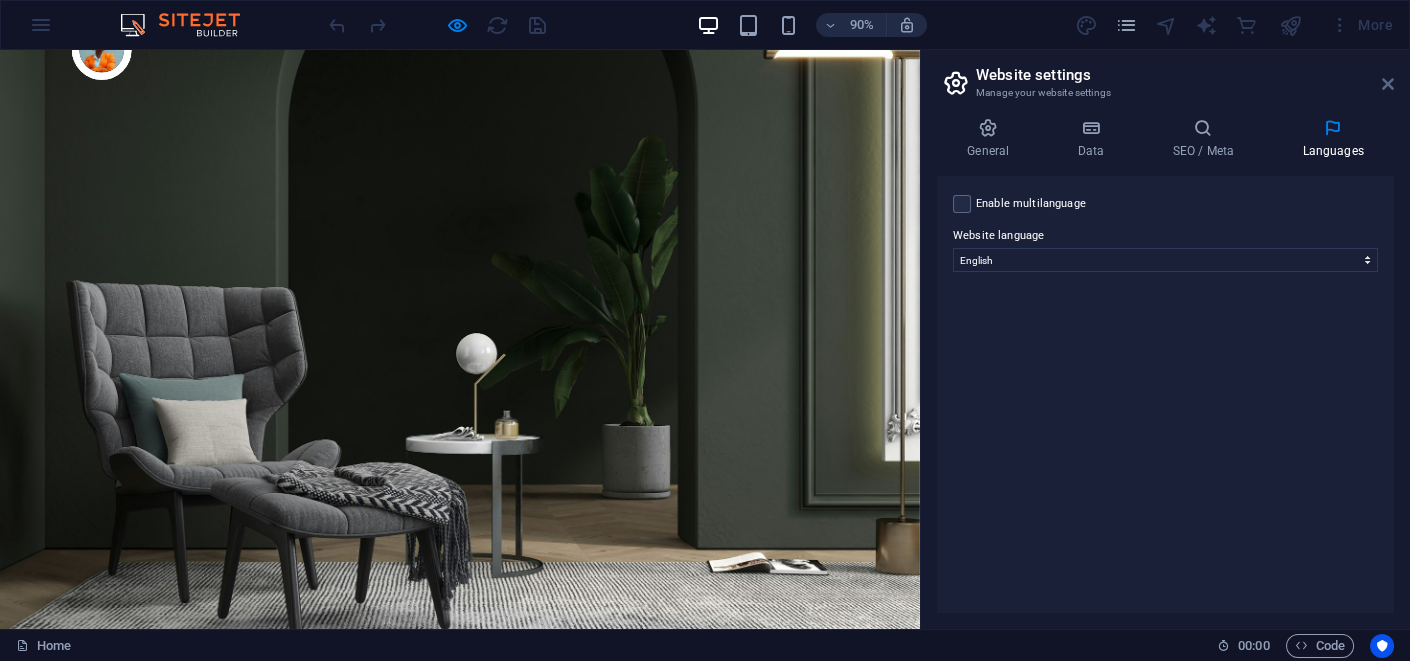 click at bounding box center [1388, 84] 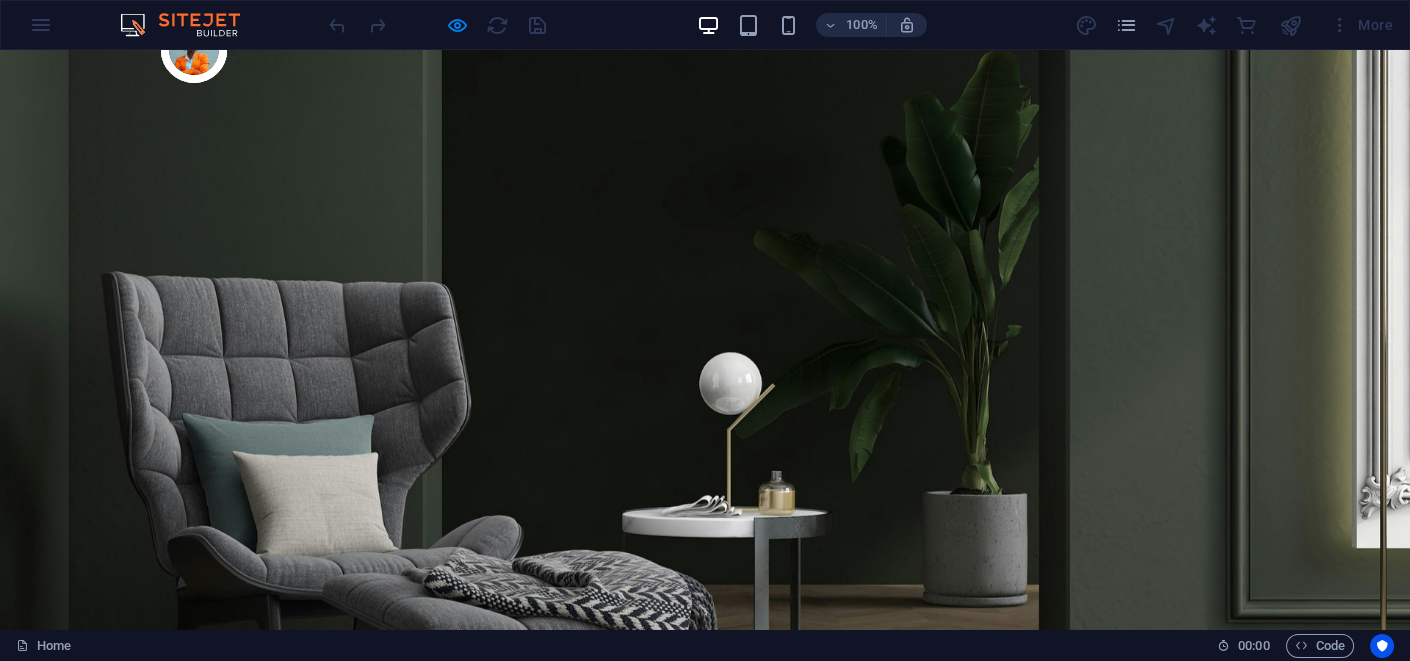 click on "More" at bounding box center [1361, 25] 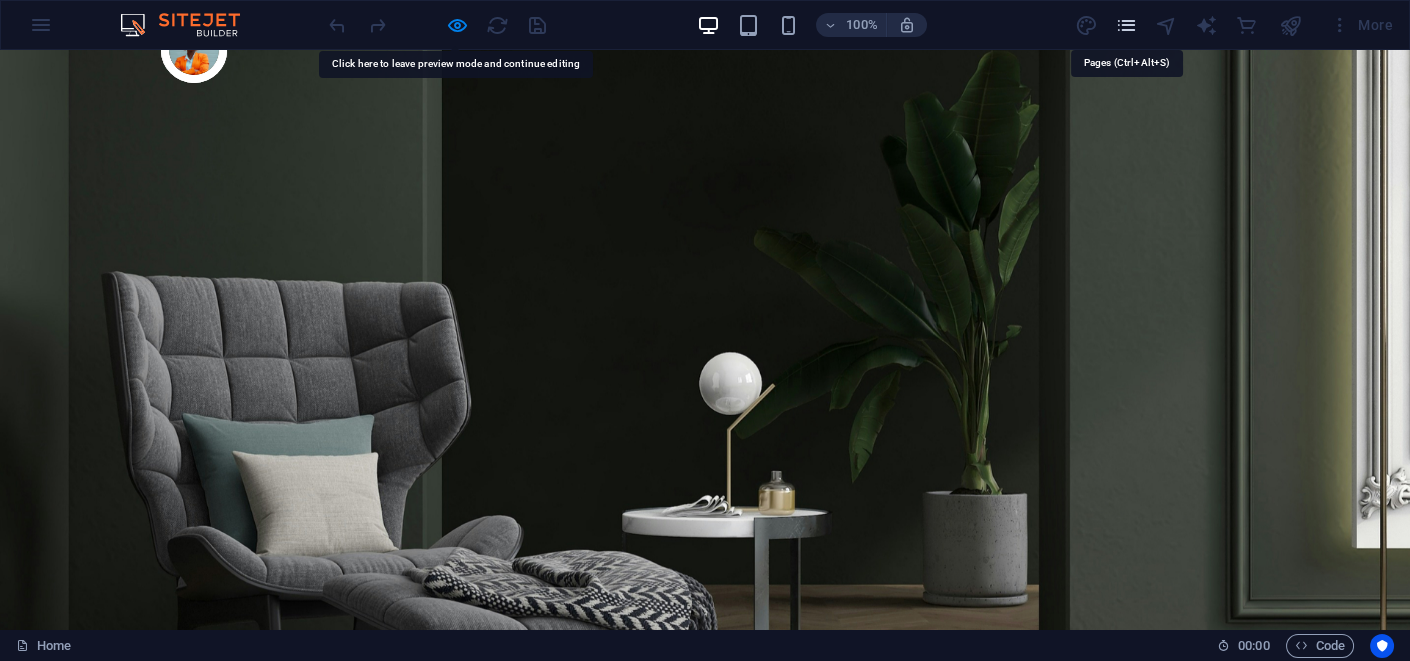 click at bounding box center [1125, 25] 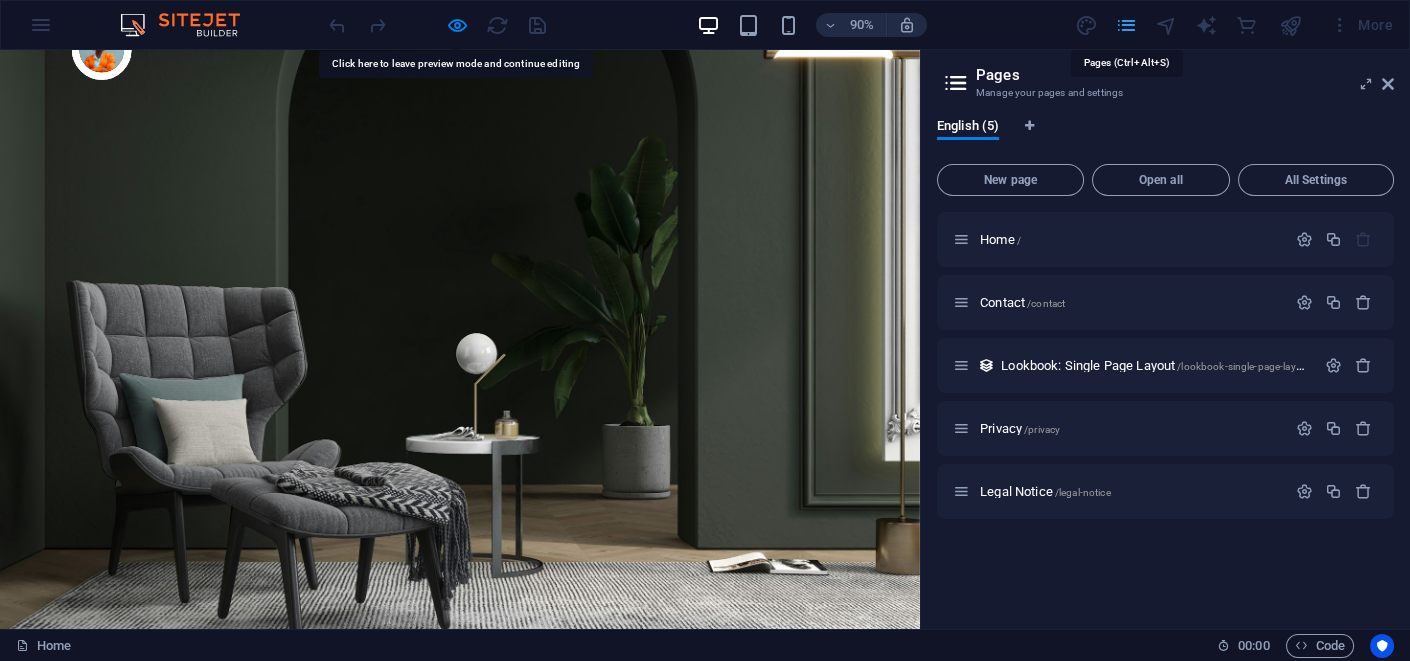 click at bounding box center [1125, 25] 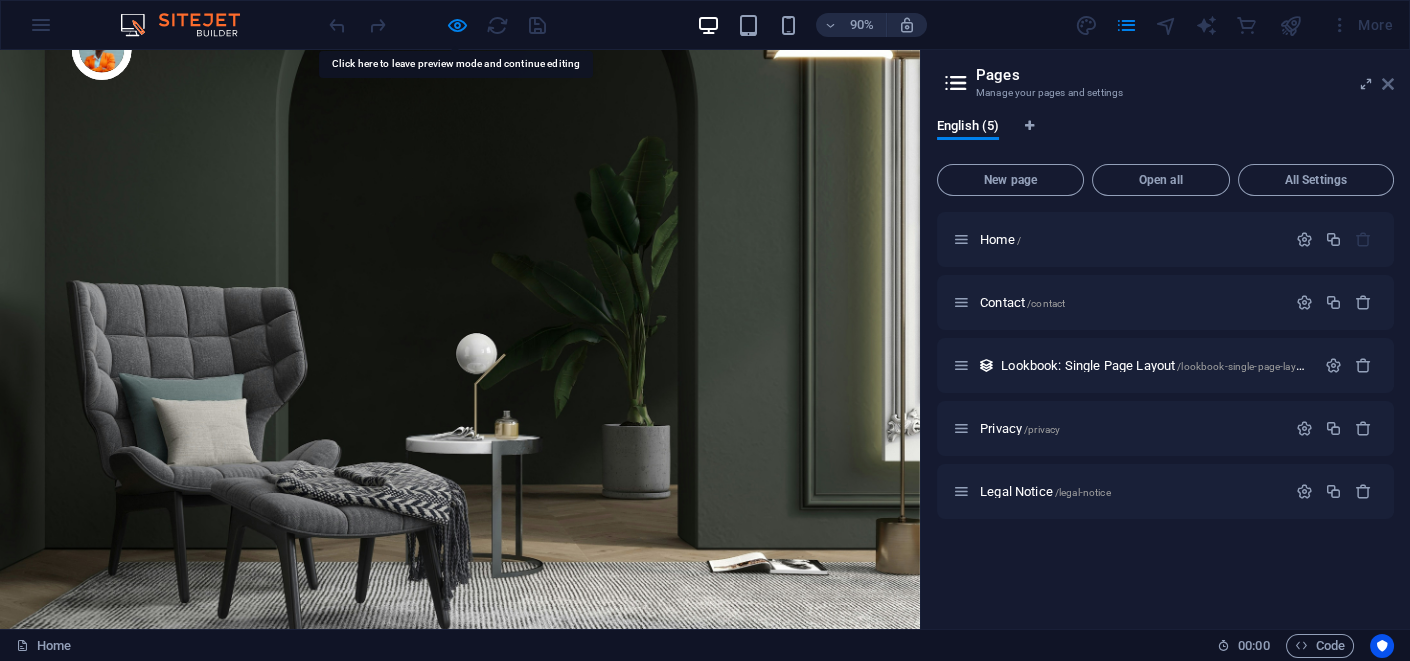 click at bounding box center [1388, 84] 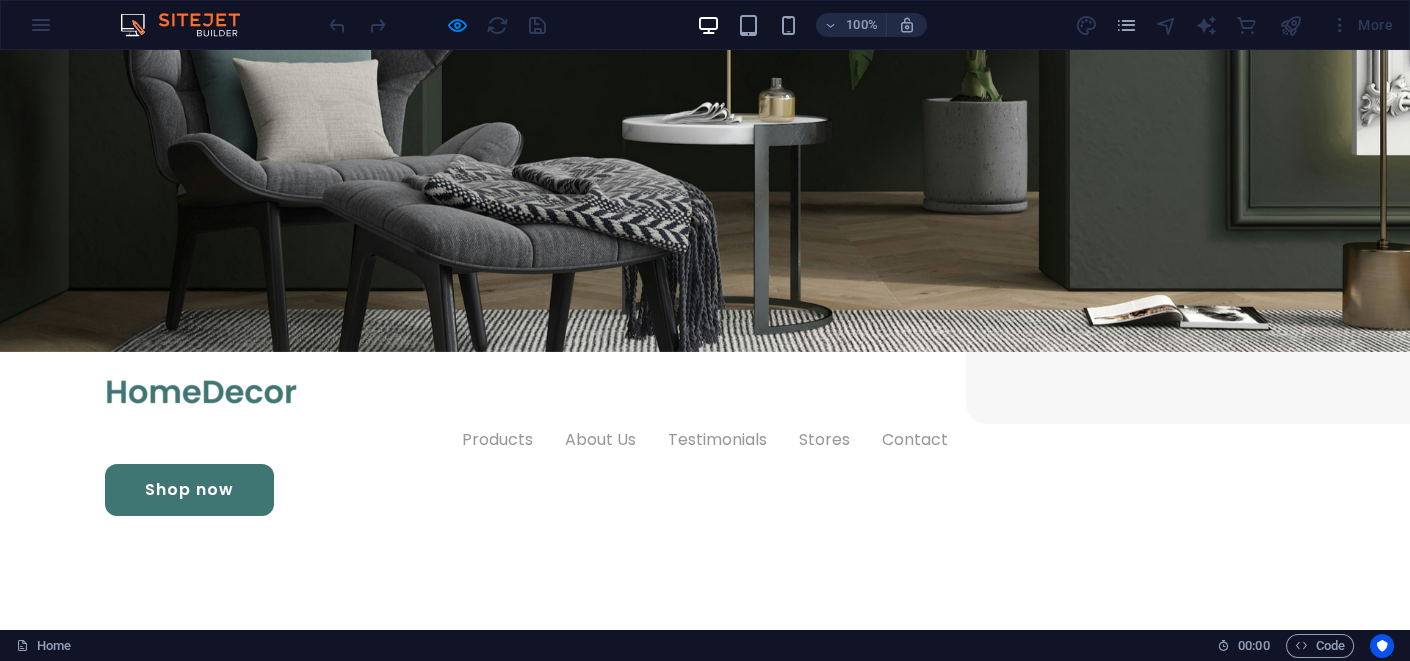 scroll, scrollTop: 0, scrollLeft: 0, axis: both 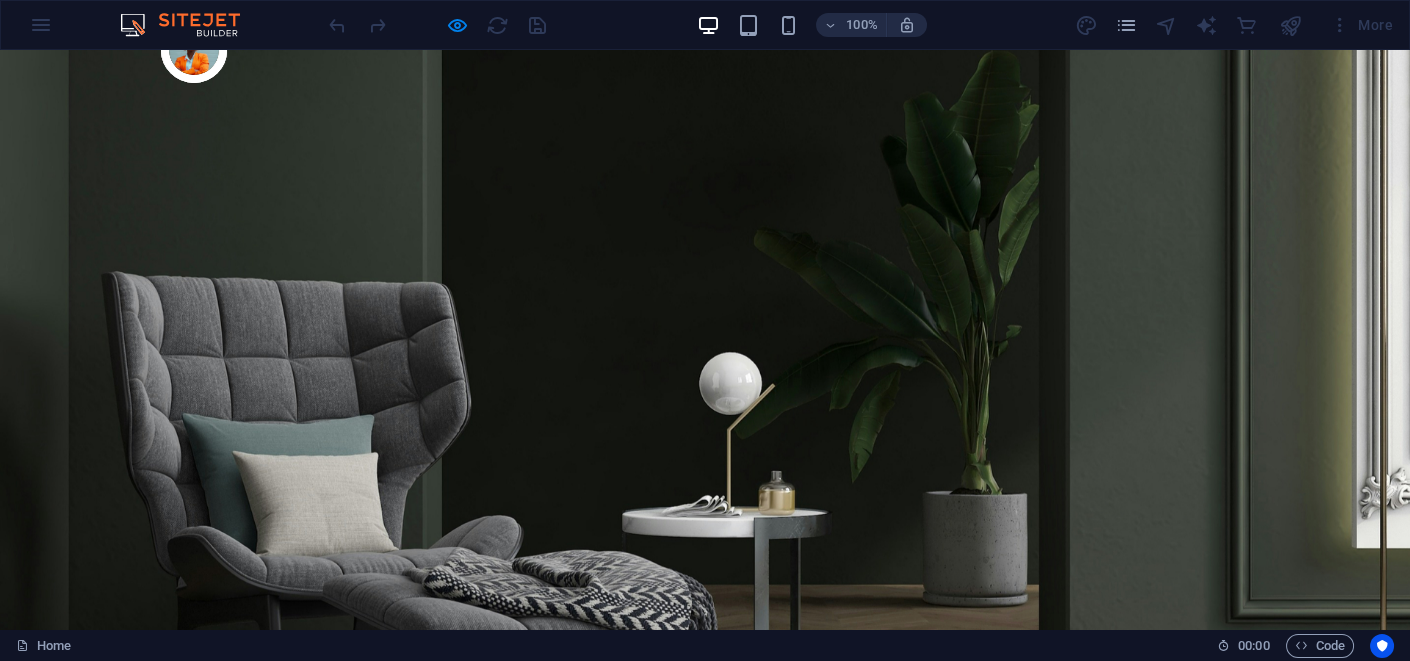 click on "100% More" at bounding box center [705, 25] 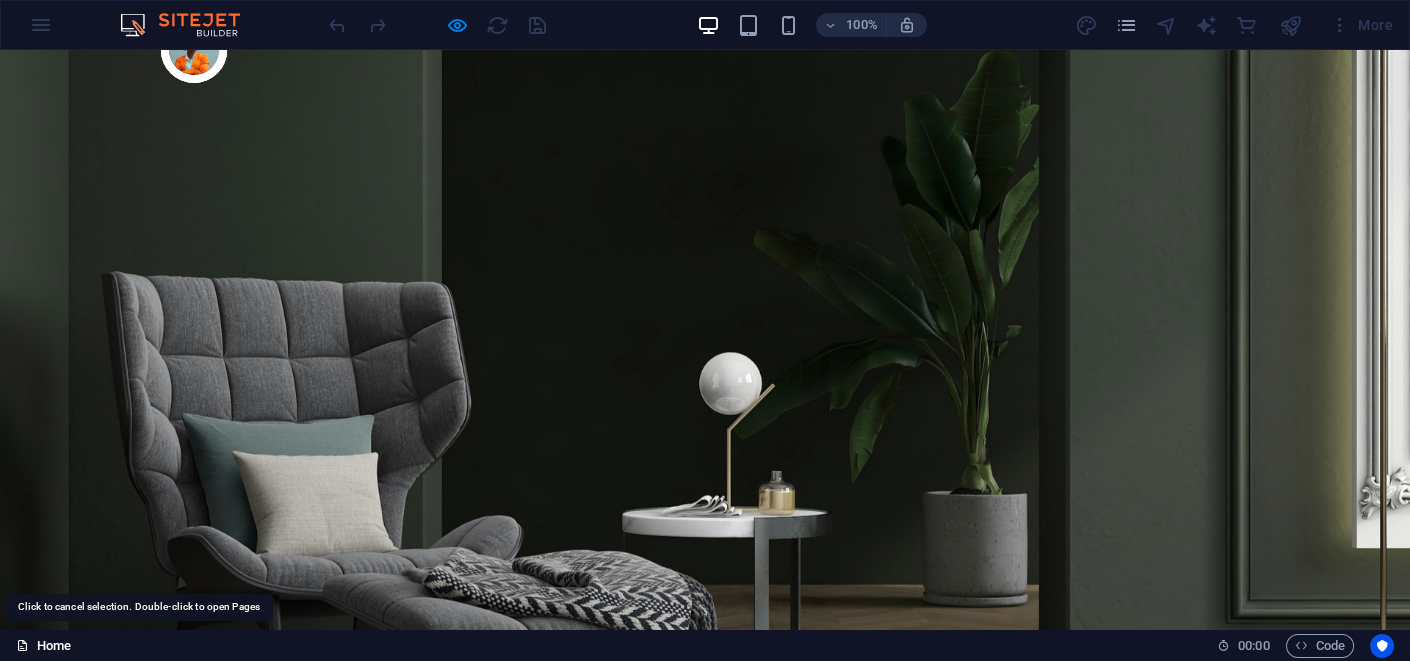 click on "Home" at bounding box center (43, 646) 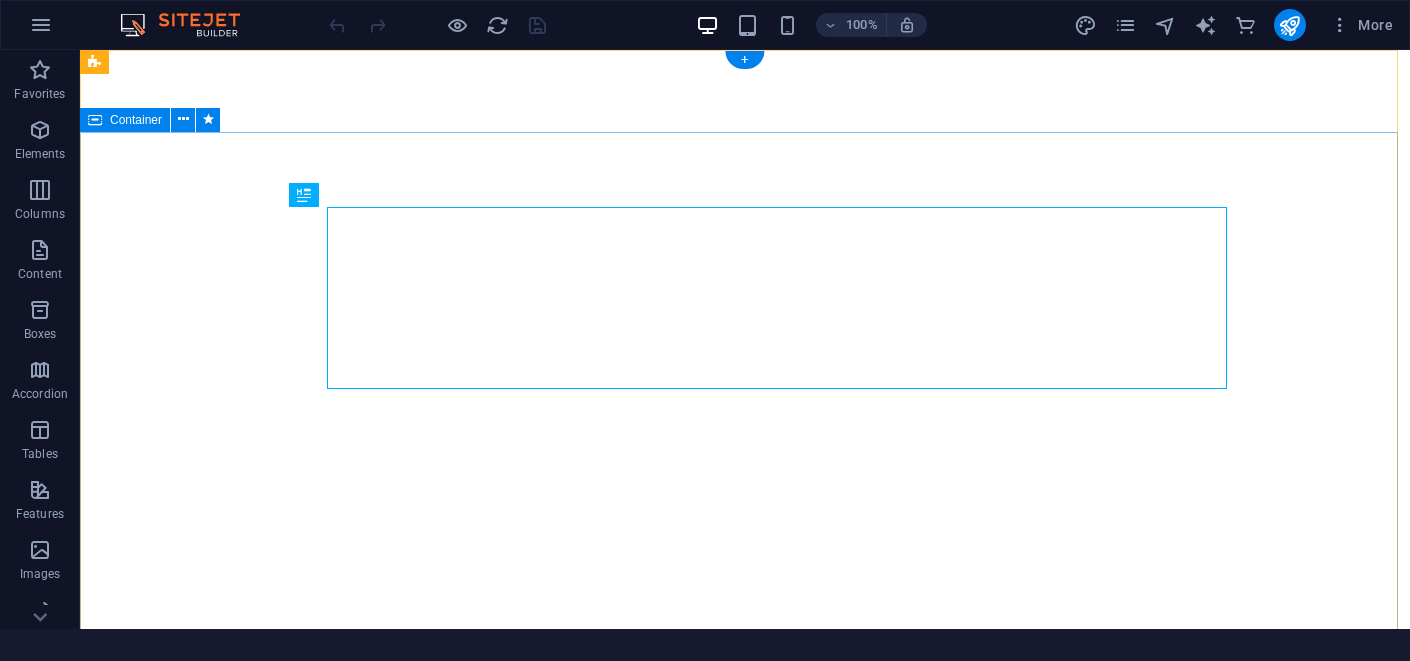 scroll, scrollTop: 0, scrollLeft: 0, axis: both 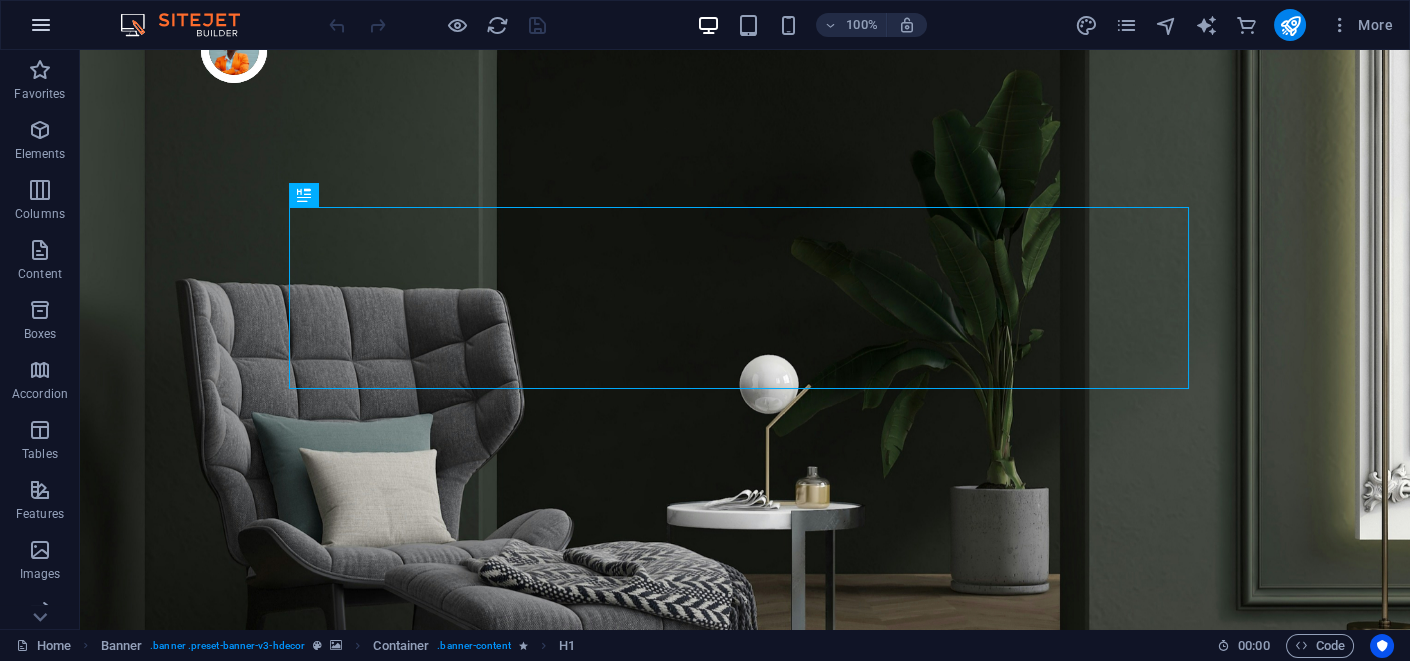 click at bounding box center (41, 25) 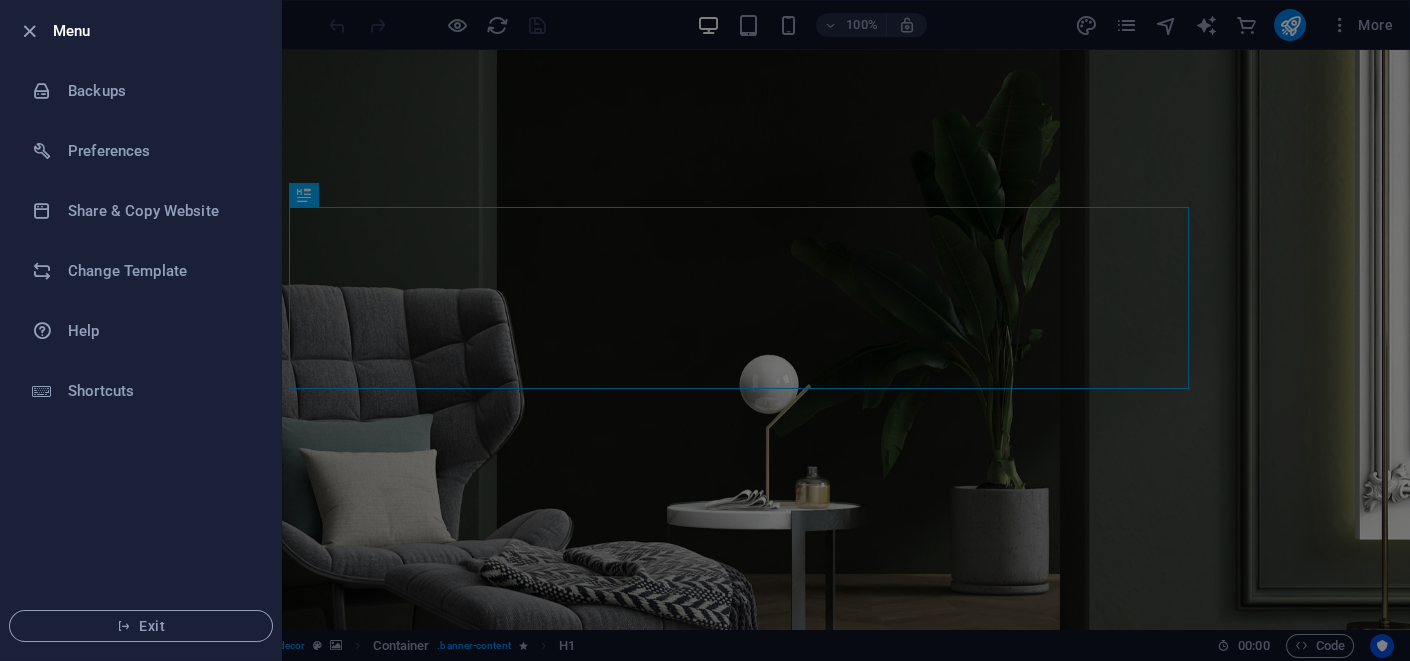 click at bounding box center [705, 330] 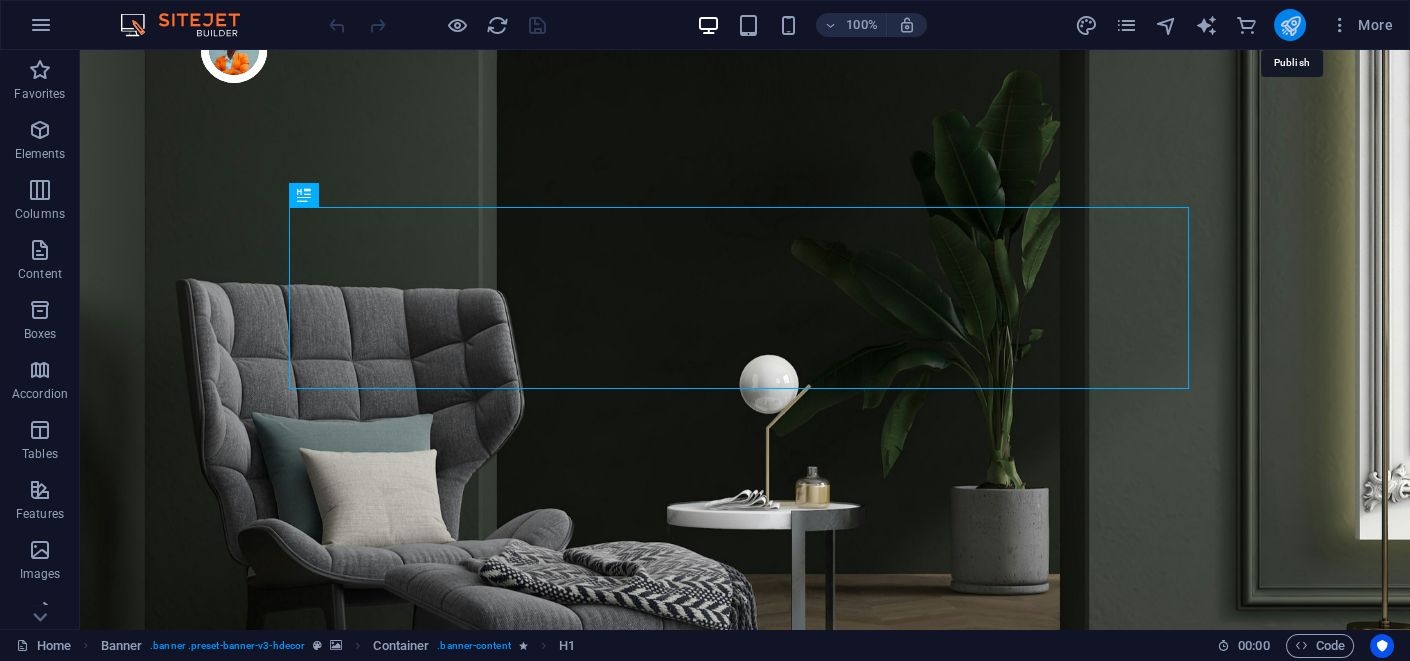 click at bounding box center [1289, 25] 